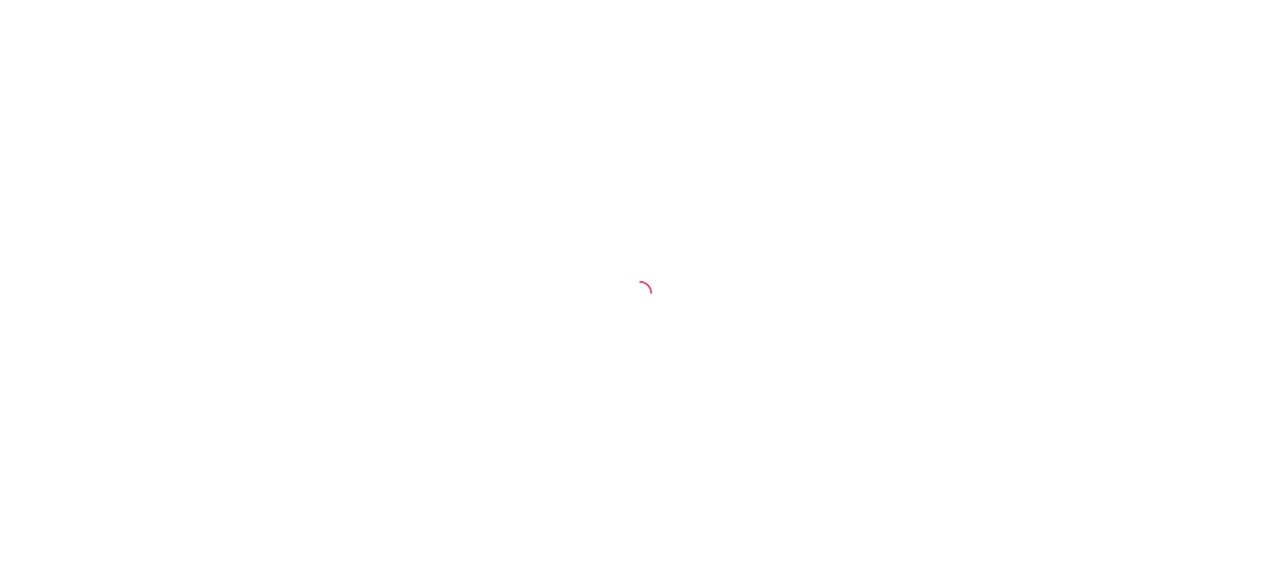 scroll, scrollTop: 0, scrollLeft: 0, axis: both 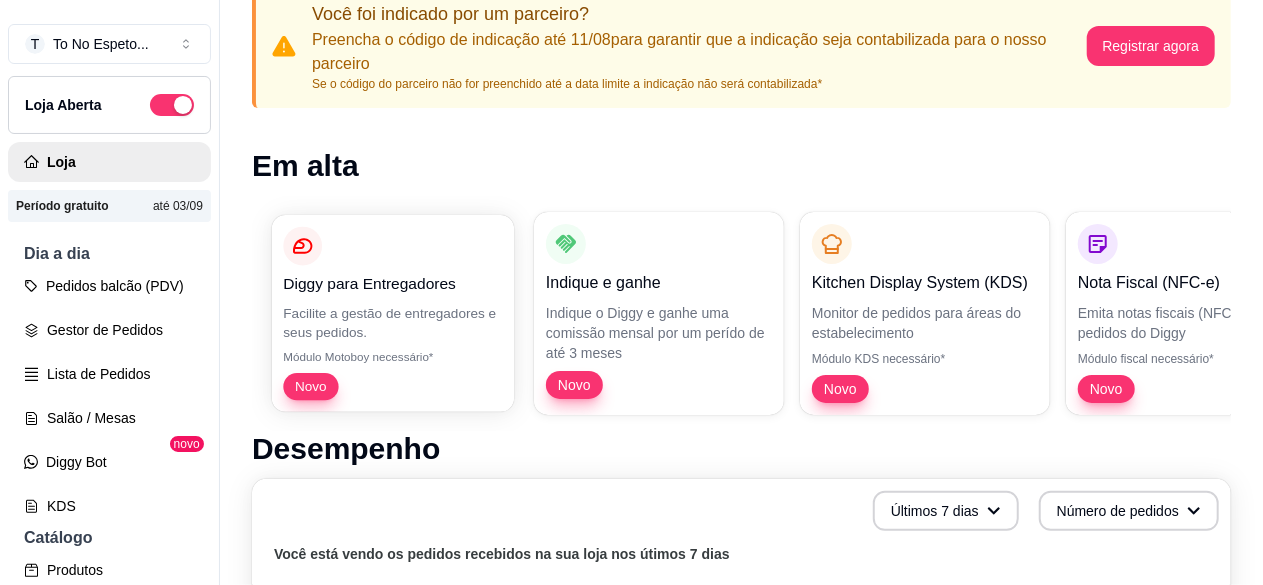 click on "Novo" at bounding box center [392, 386] 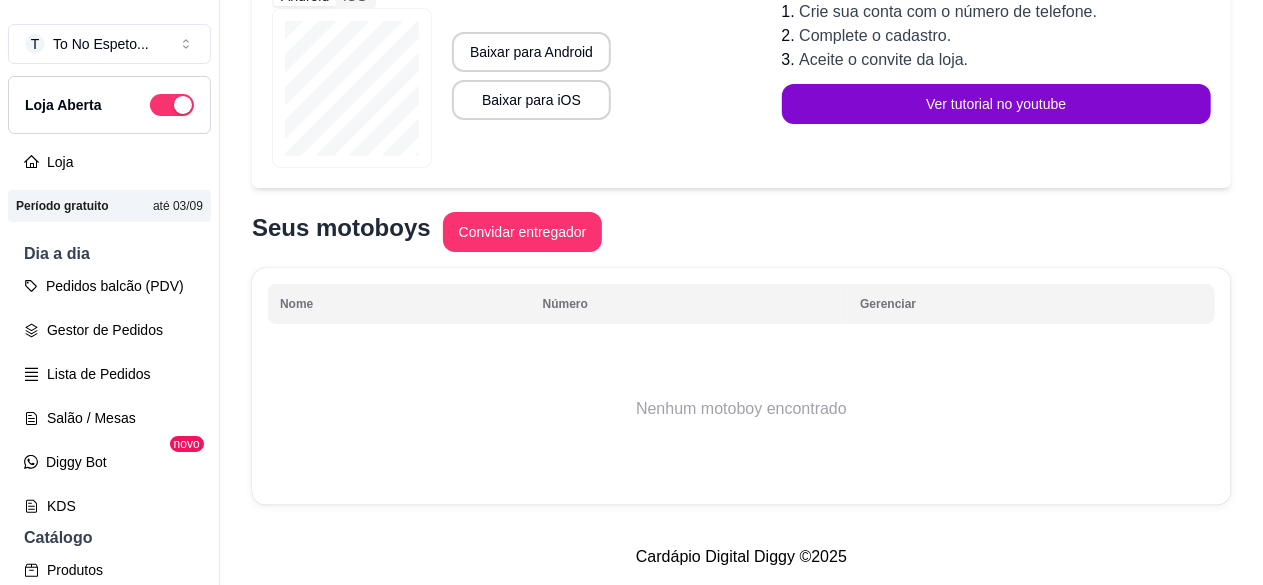 scroll, scrollTop: 0, scrollLeft: 0, axis: both 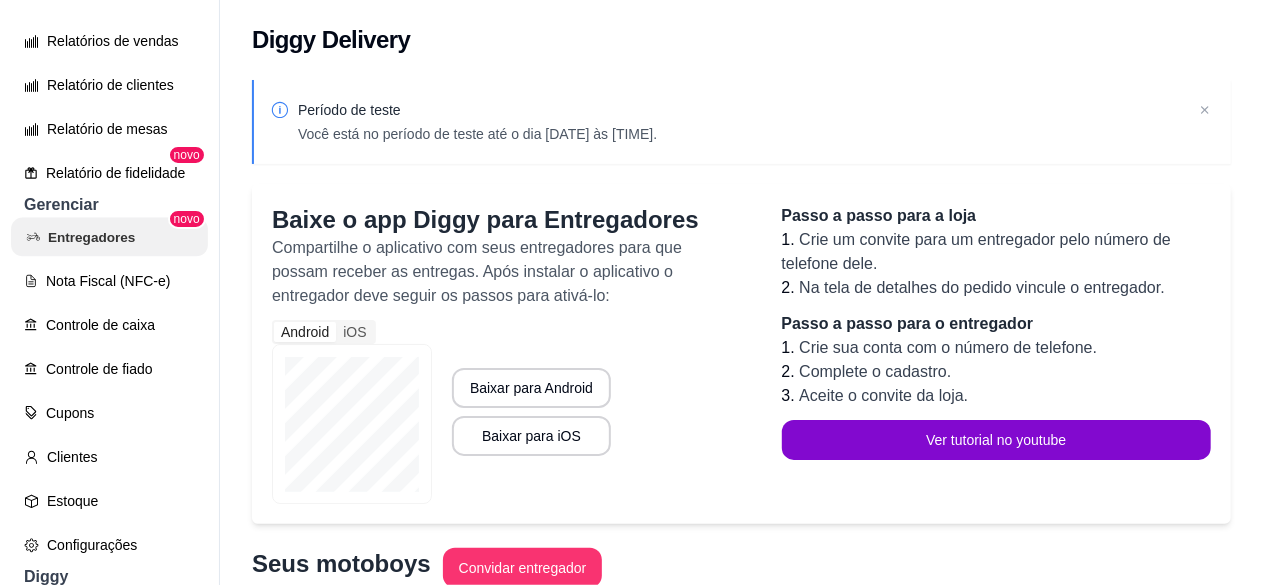 click on "Entregadores" at bounding box center [109, 237] 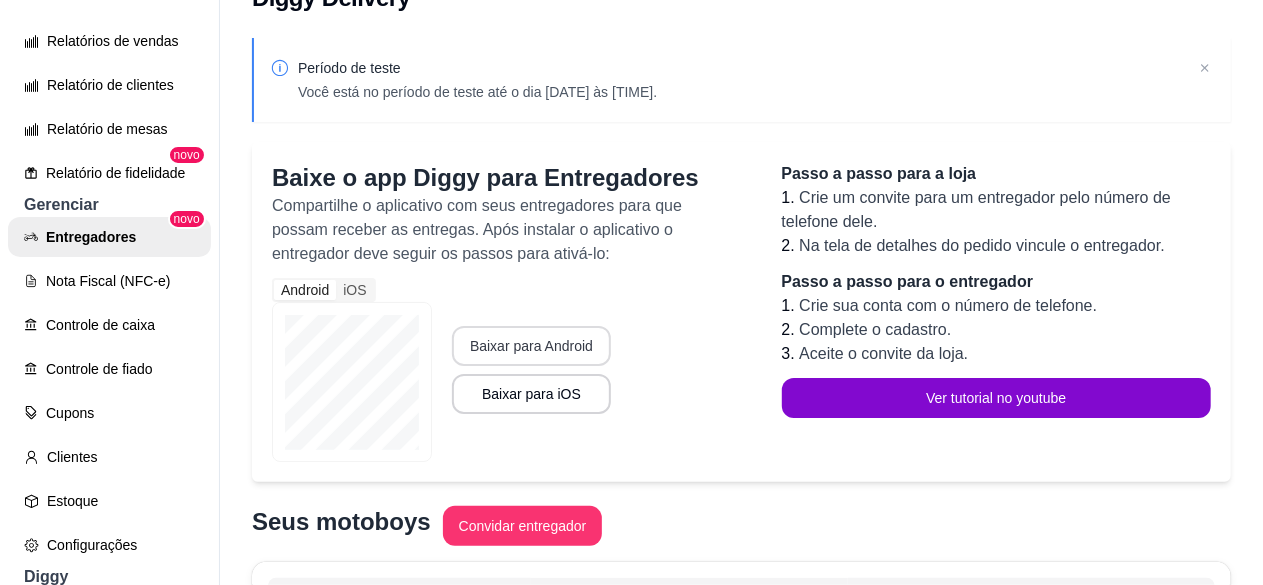 scroll, scrollTop: 0, scrollLeft: 0, axis: both 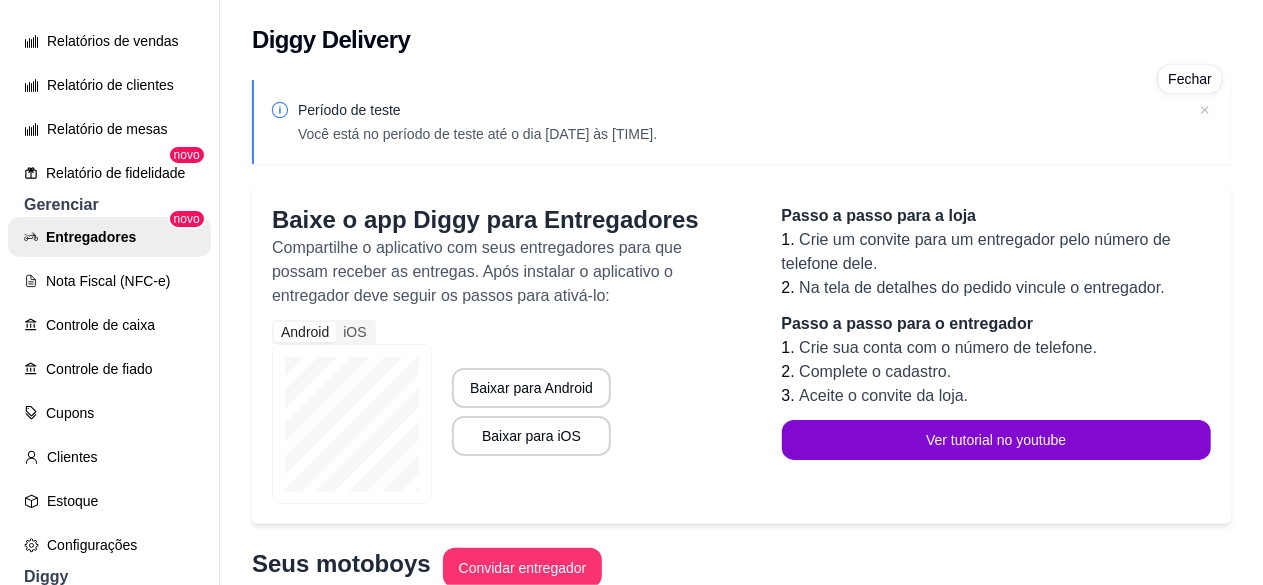 click 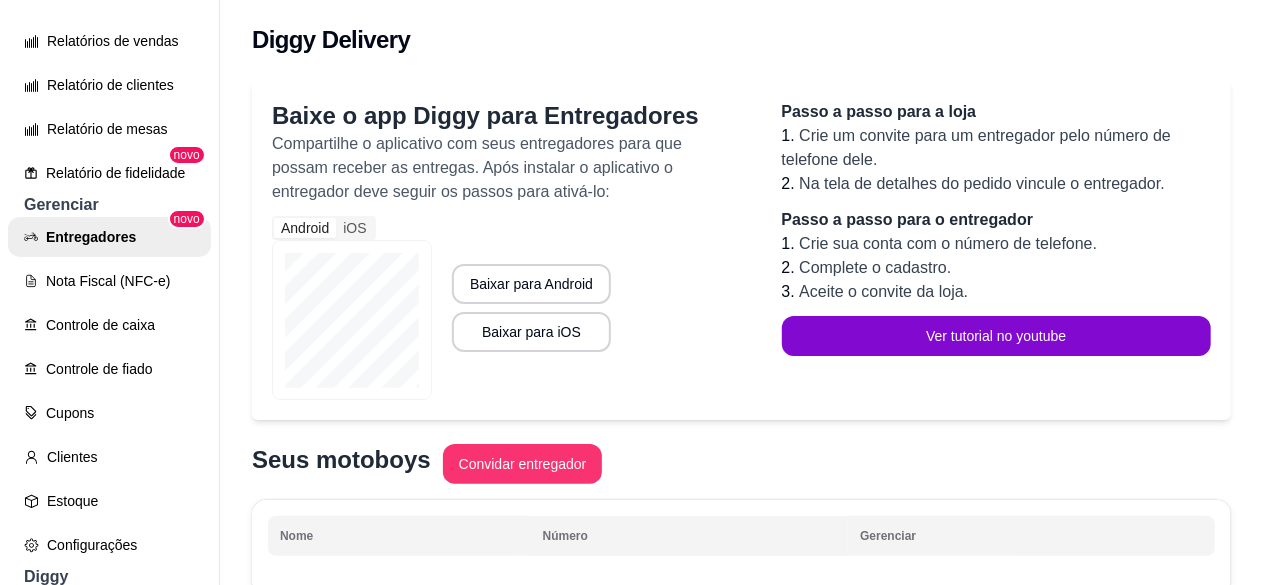 scroll, scrollTop: 249, scrollLeft: 0, axis: vertical 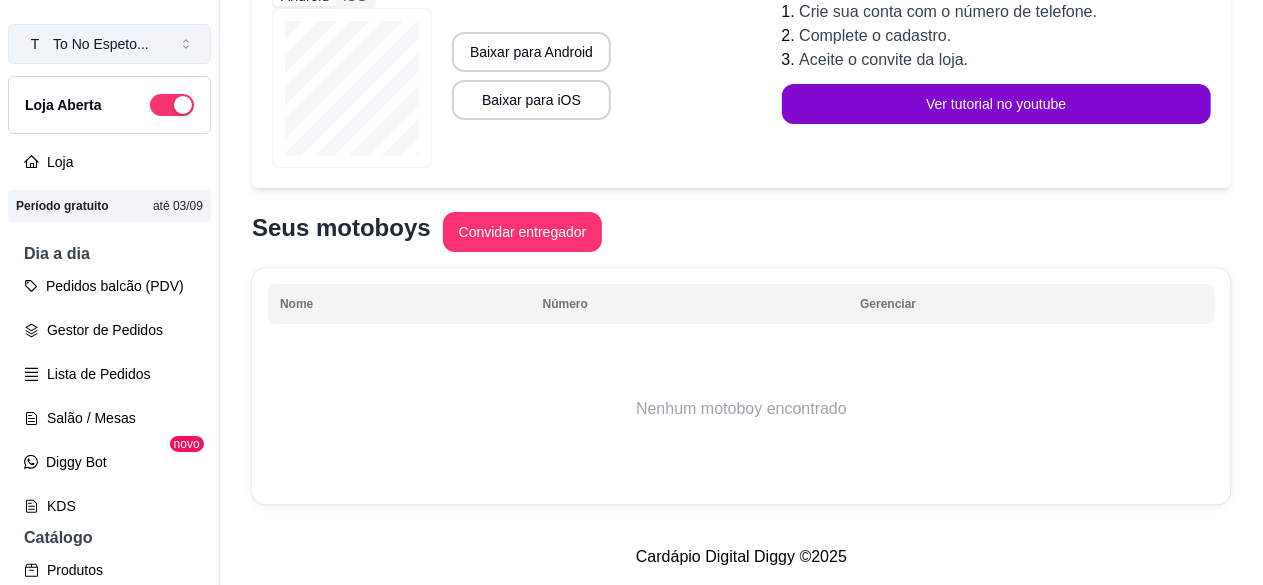 click on "T To No Espeto ..." at bounding box center [109, 44] 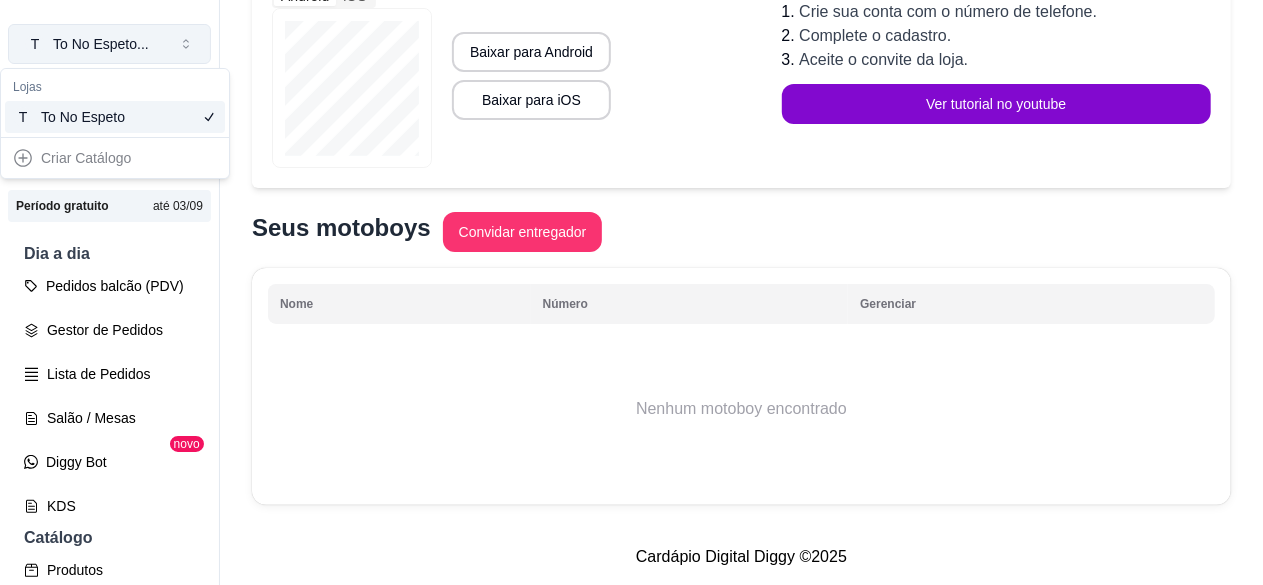 click on "T To No Espeto ..." at bounding box center [109, 44] 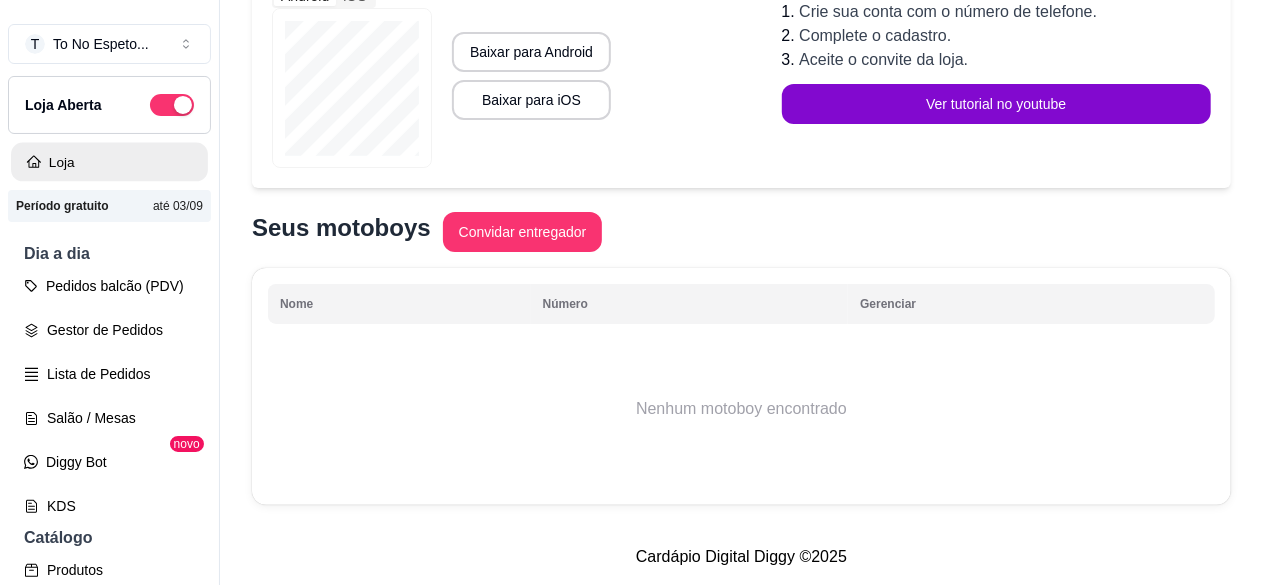 click on "Loja" at bounding box center (109, 162) 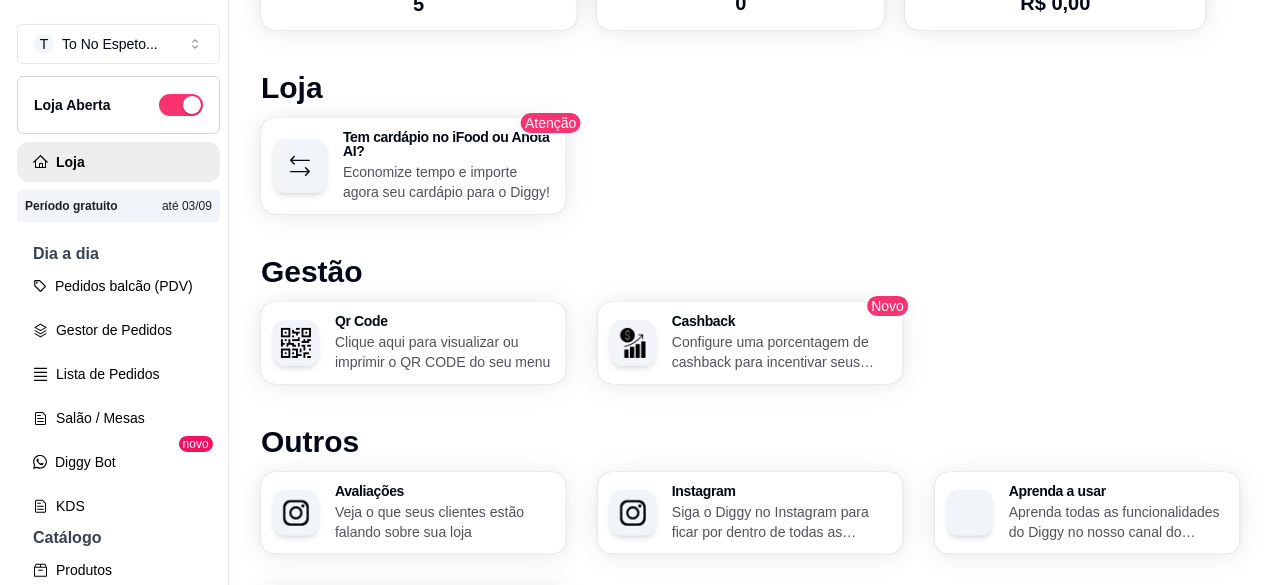 scroll, scrollTop: 1194, scrollLeft: 0, axis: vertical 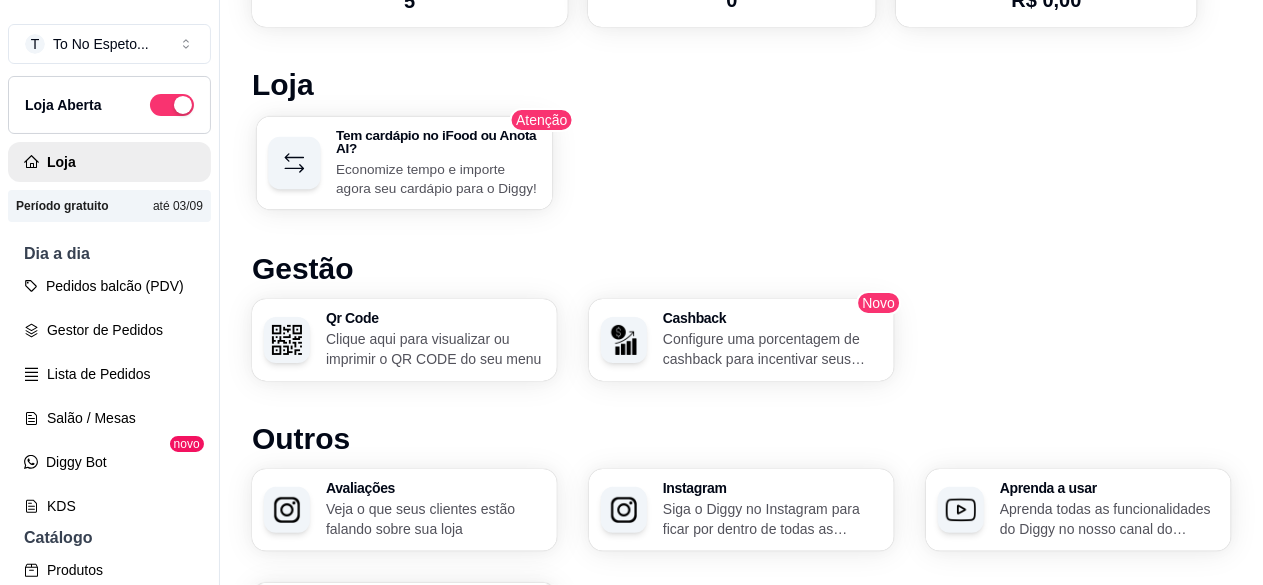 click on "Economize tempo e importe agora seu cardápio para o Diggy!" at bounding box center [438, 178] 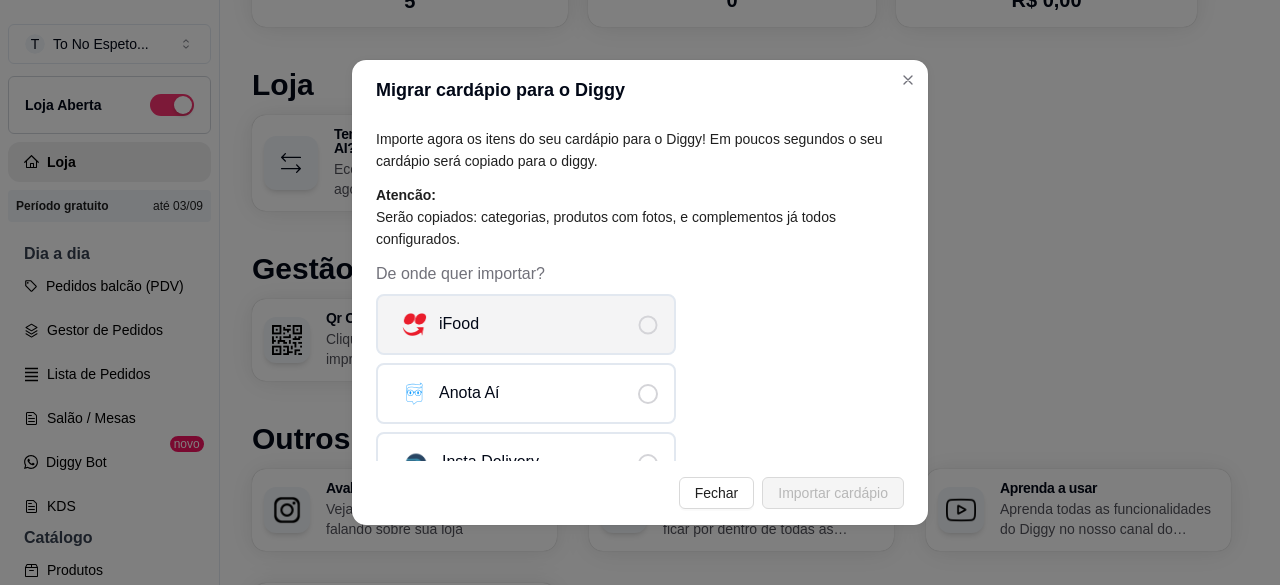 click on "iFood" at bounding box center (526, 324) 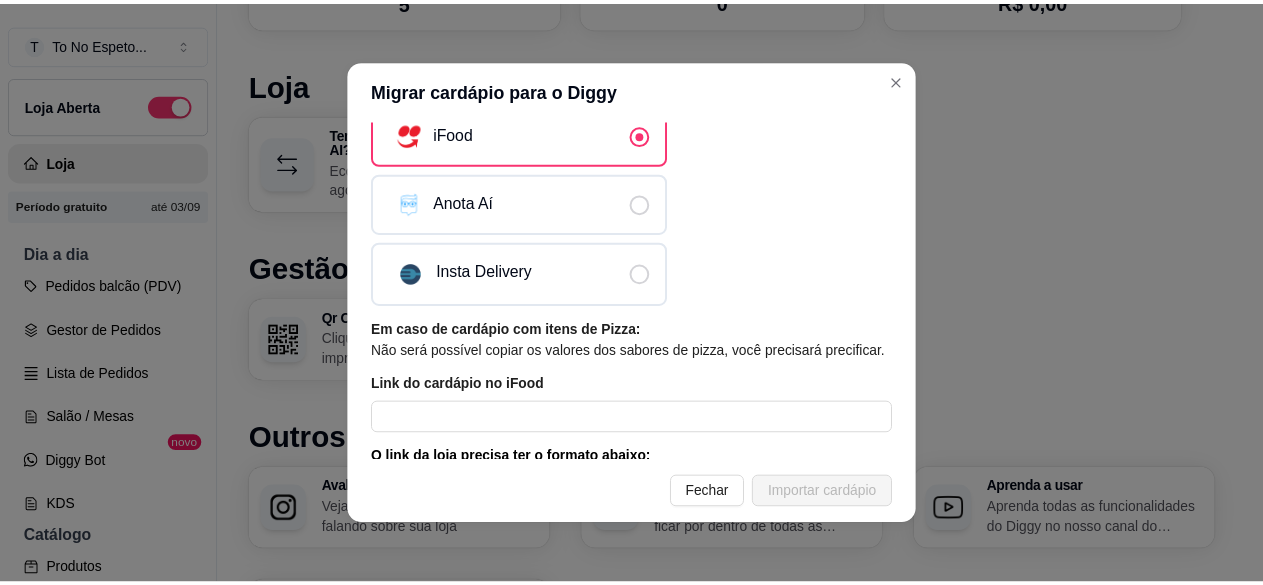 scroll, scrollTop: 296, scrollLeft: 0, axis: vertical 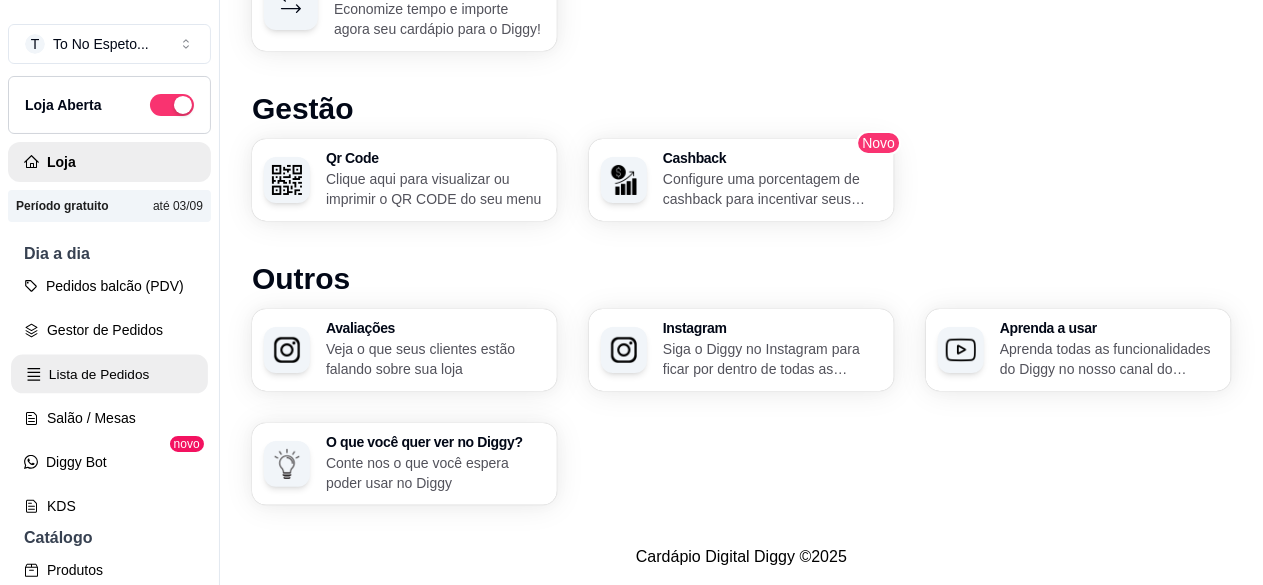 click on "Lista de Pedidos" at bounding box center [109, 374] 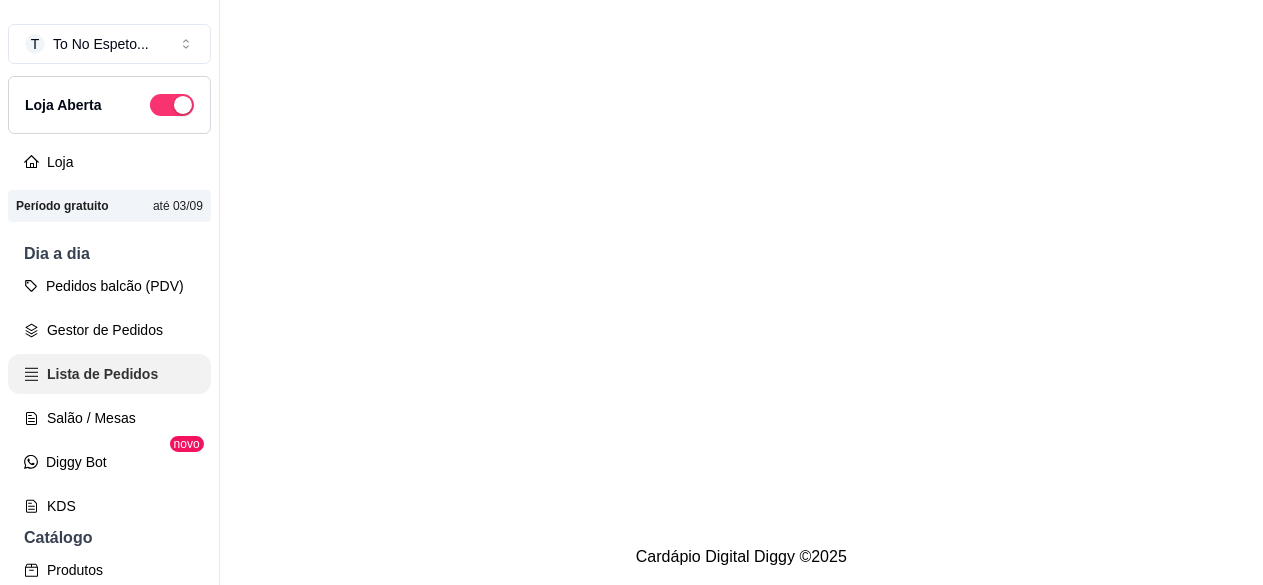 scroll, scrollTop: 0, scrollLeft: 0, axis: both 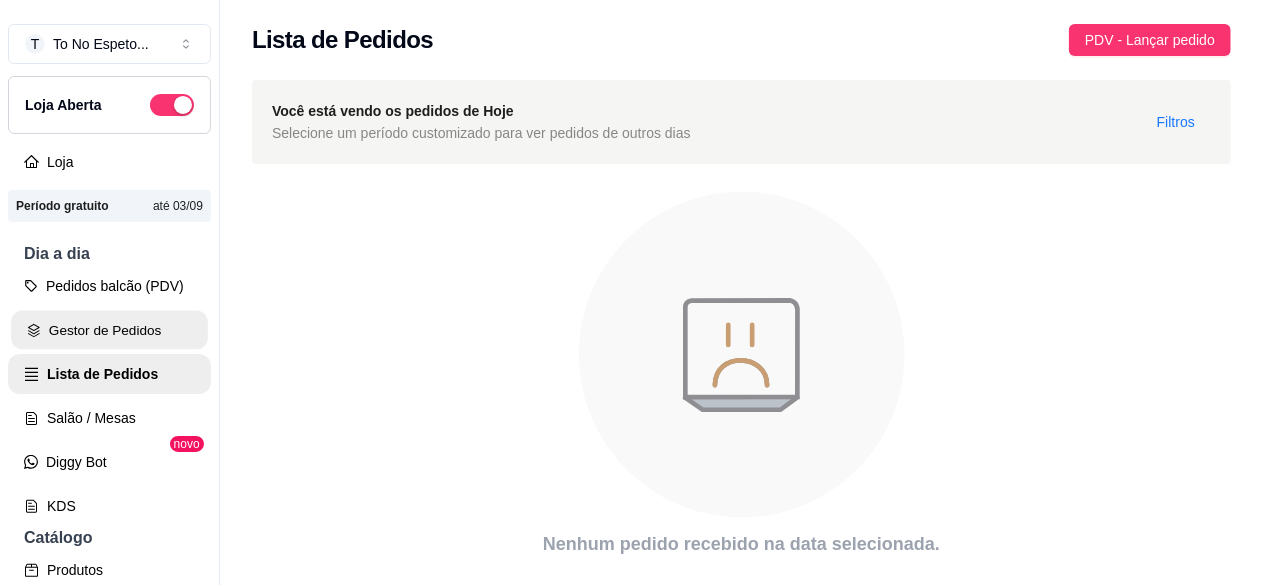 click on "Gestor de Pedidos" at bounding box center [109, 330] 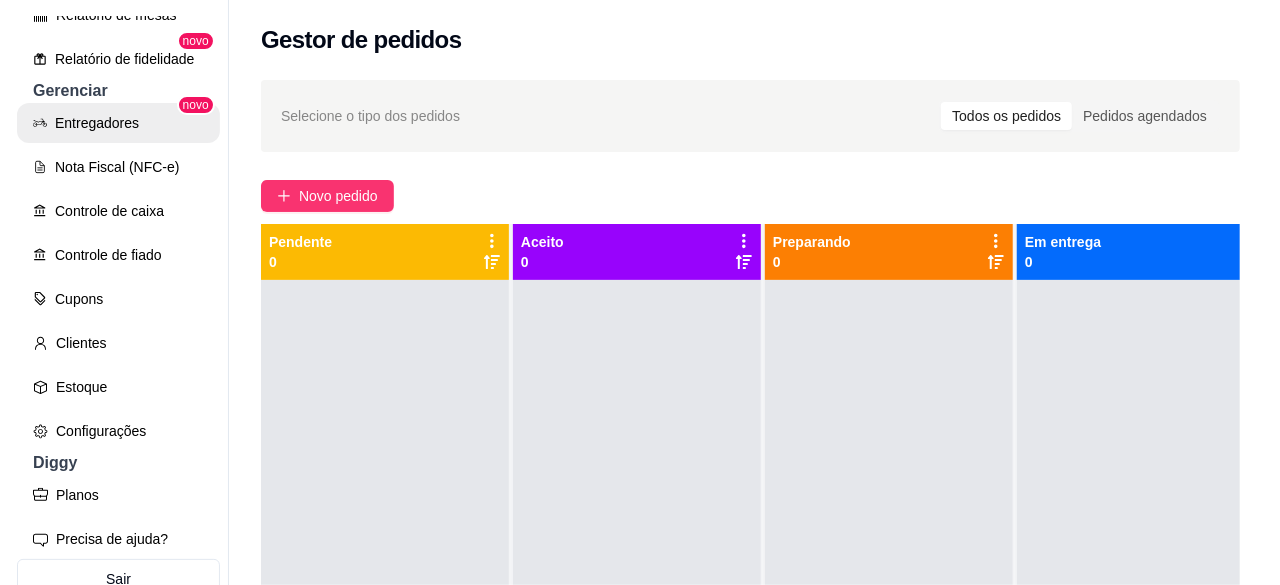 scroll, scrollTop: 758, scrollLeft: 0, axis: vertical 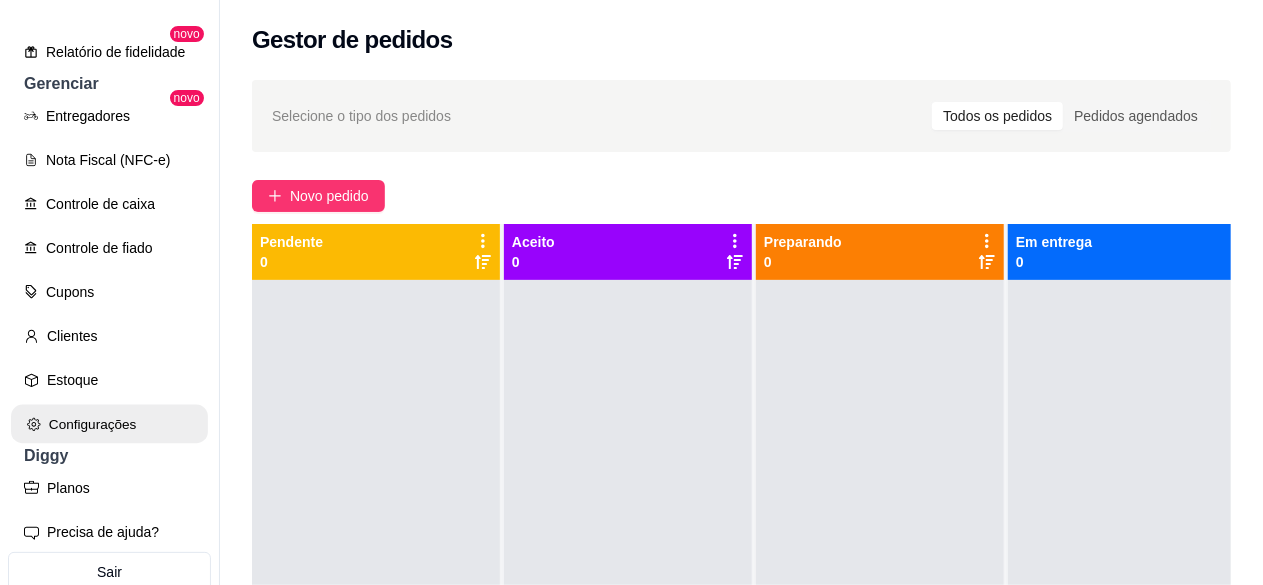 click on "Configurações" at bounding box center (109, 424) 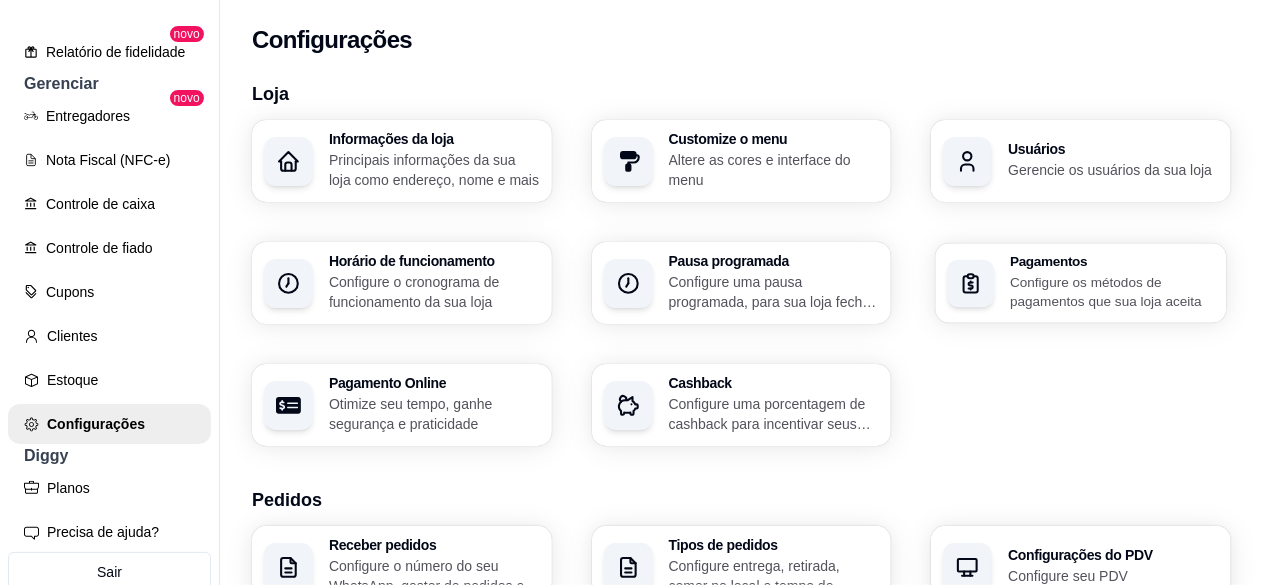 click on "Pagamentos Configure os métodos de pagamentos que sua loja aceita" at bounding box center [1081, 283] 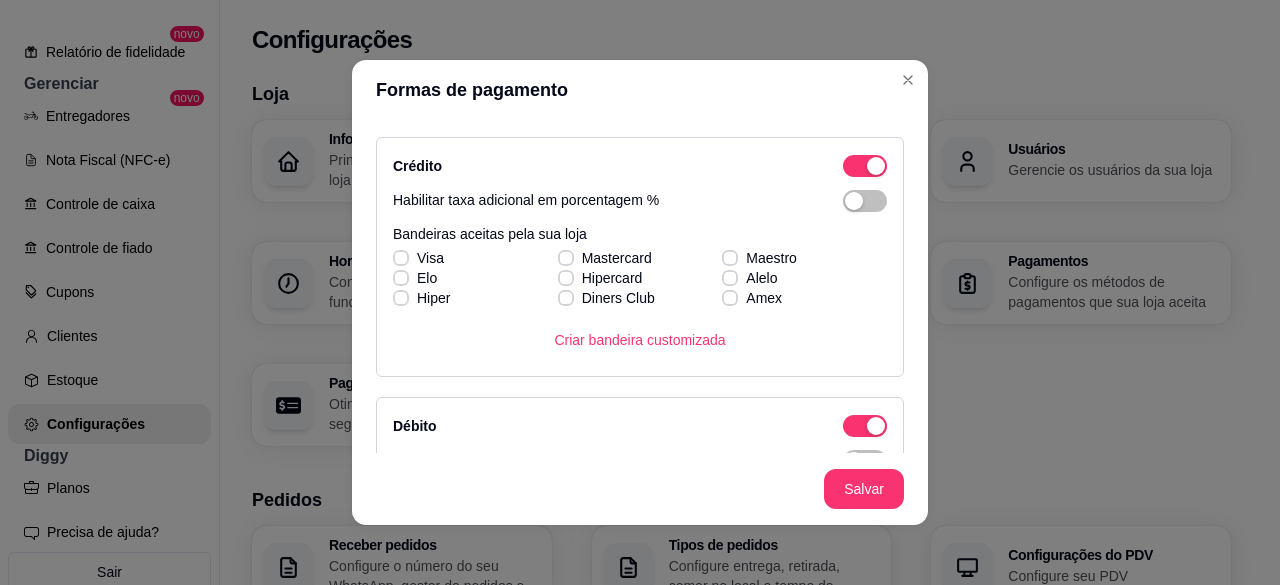 scroll, scrollTop: 148, scrollLeft: 0, axis: vertical 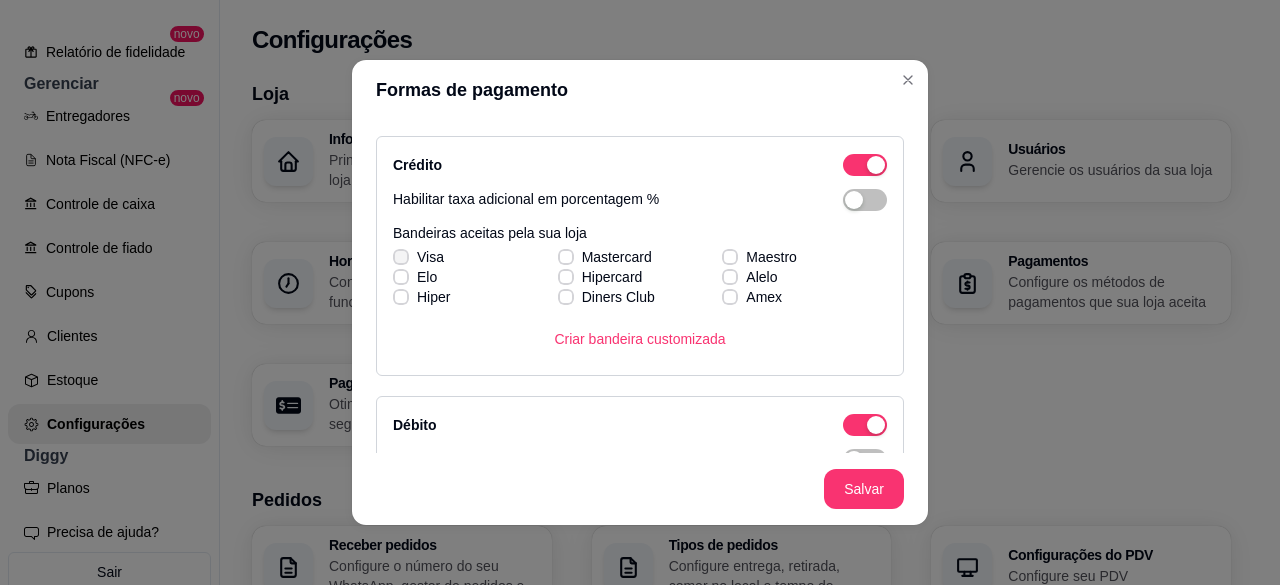 click 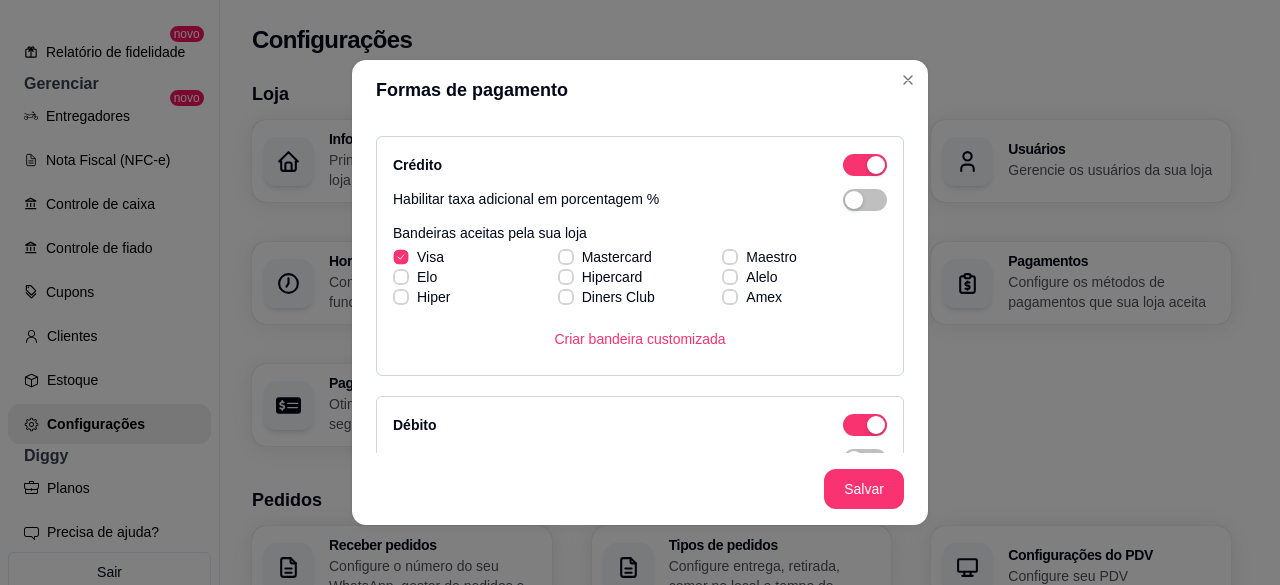 click 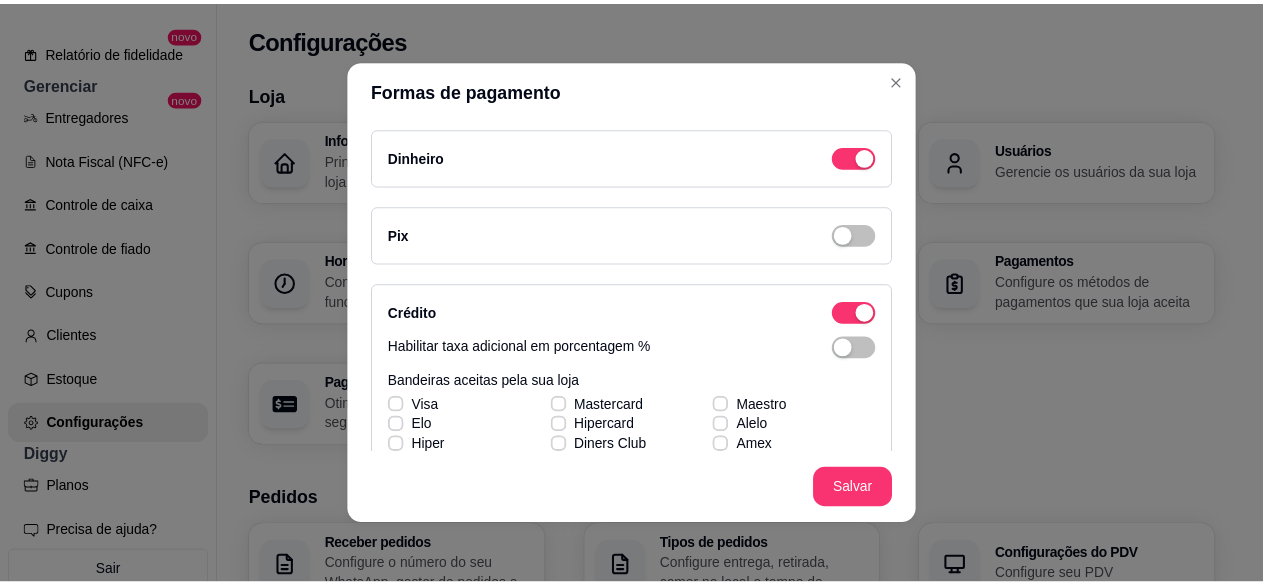 scroll, scrollTop: 0, scrollLeft: 0, axis: both 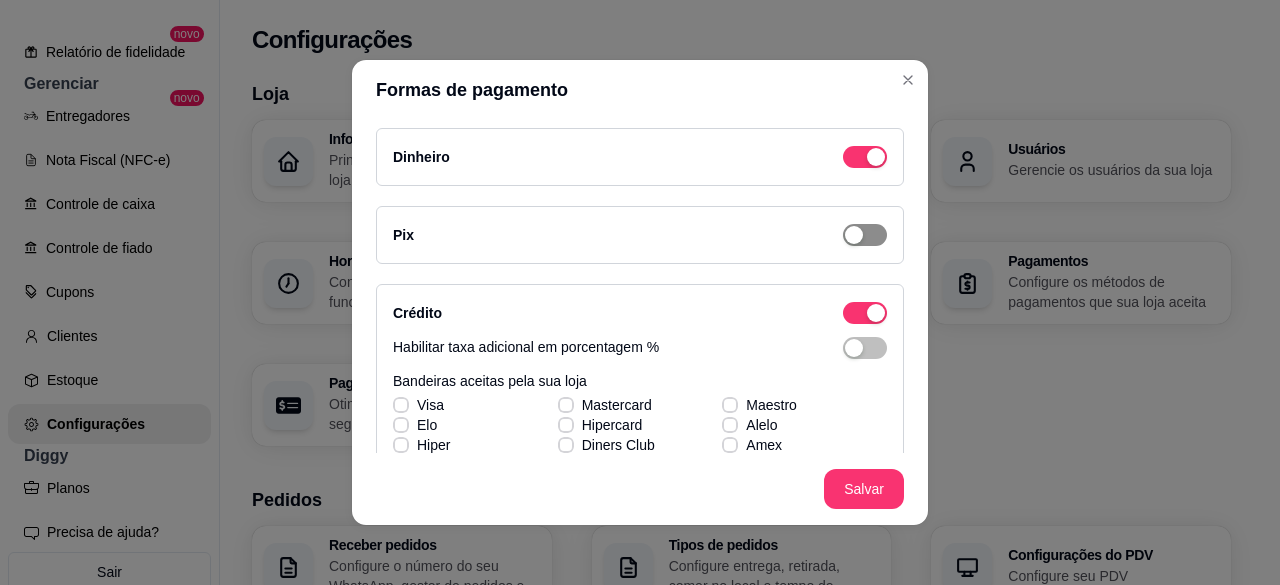 click at bounding box center [865, 157] 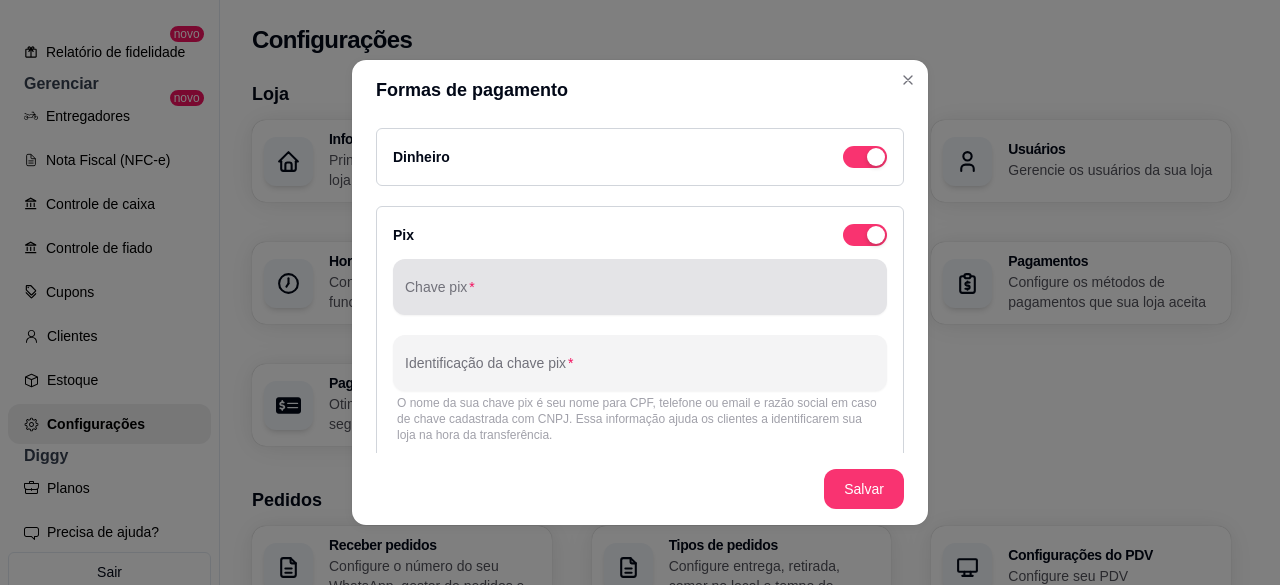 click at bounding box center (640, 287) 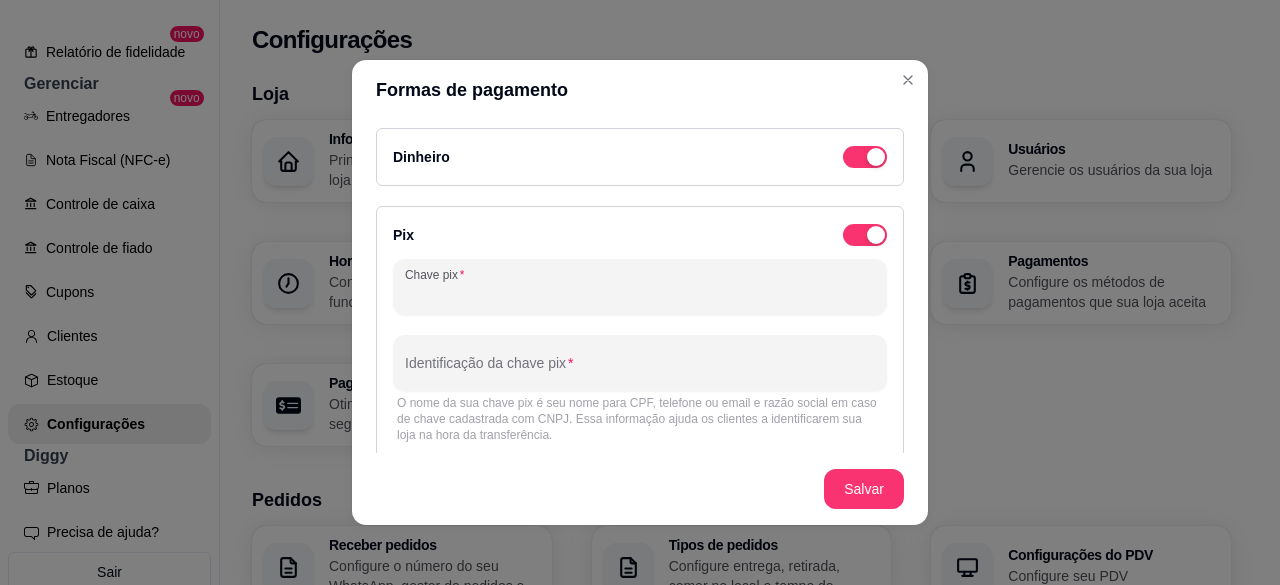 paste on "[UUID]" 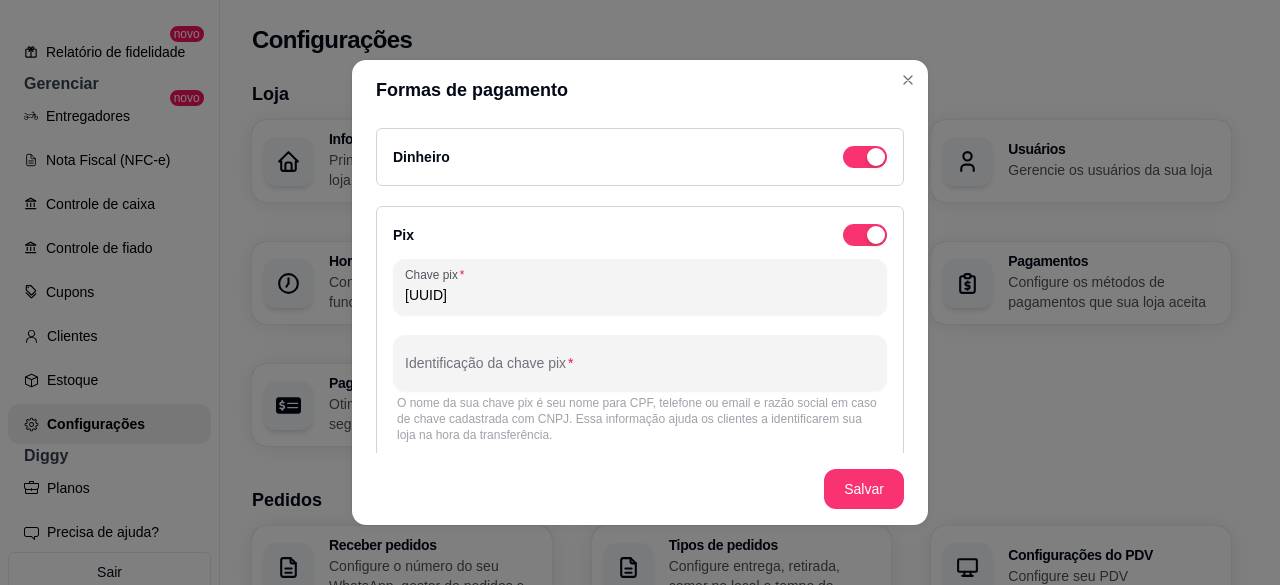 type on "[UUID]" 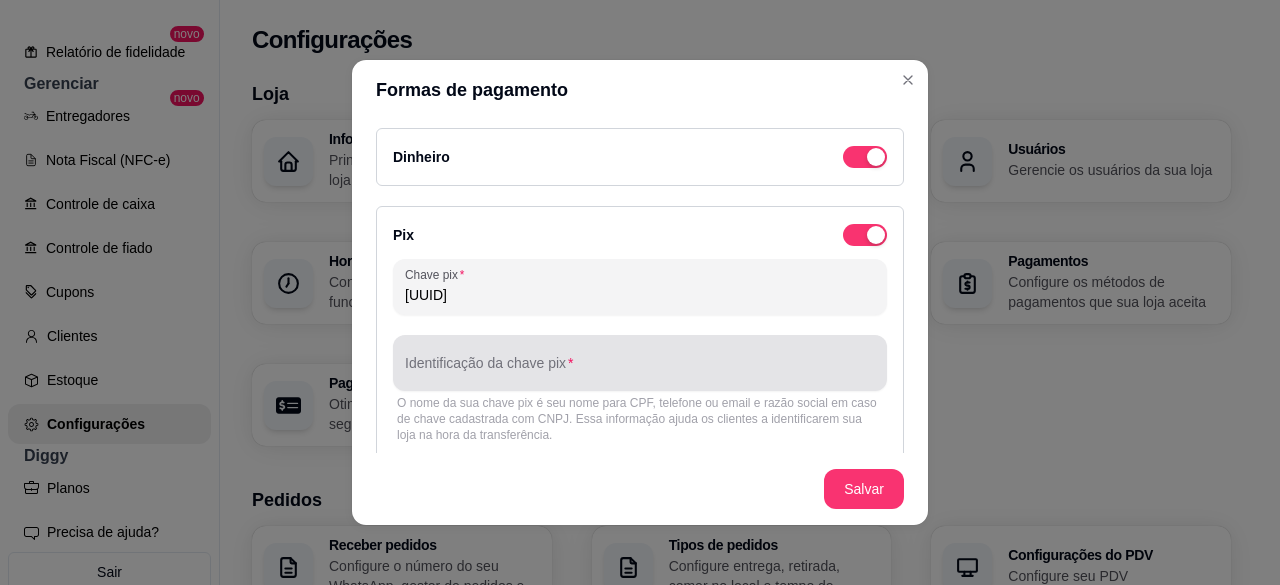 click at bounding box center [640, 363] 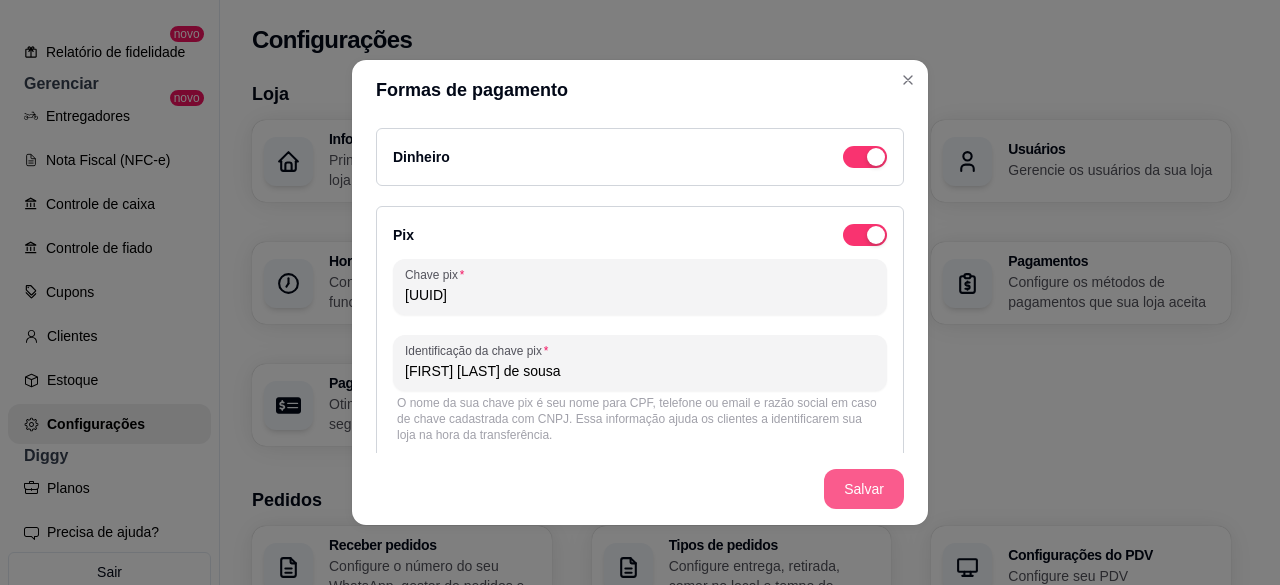 type on "[FIRST] [LAST] de sousa" 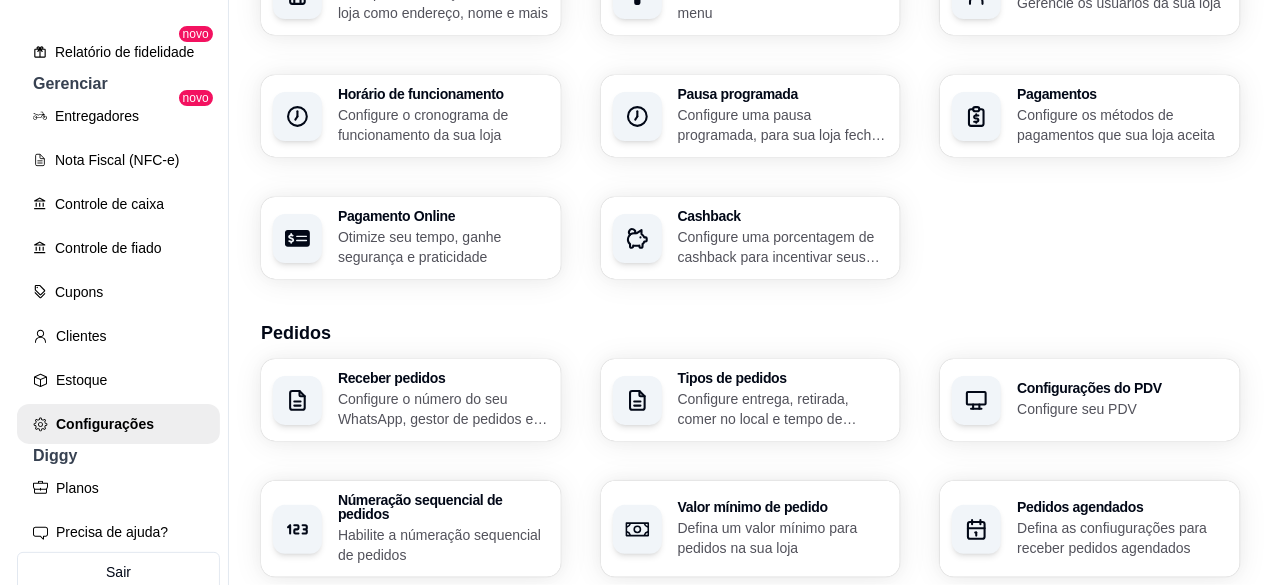 scroll, scrollTop: 196, scrollLeft: 0, axis: vertical 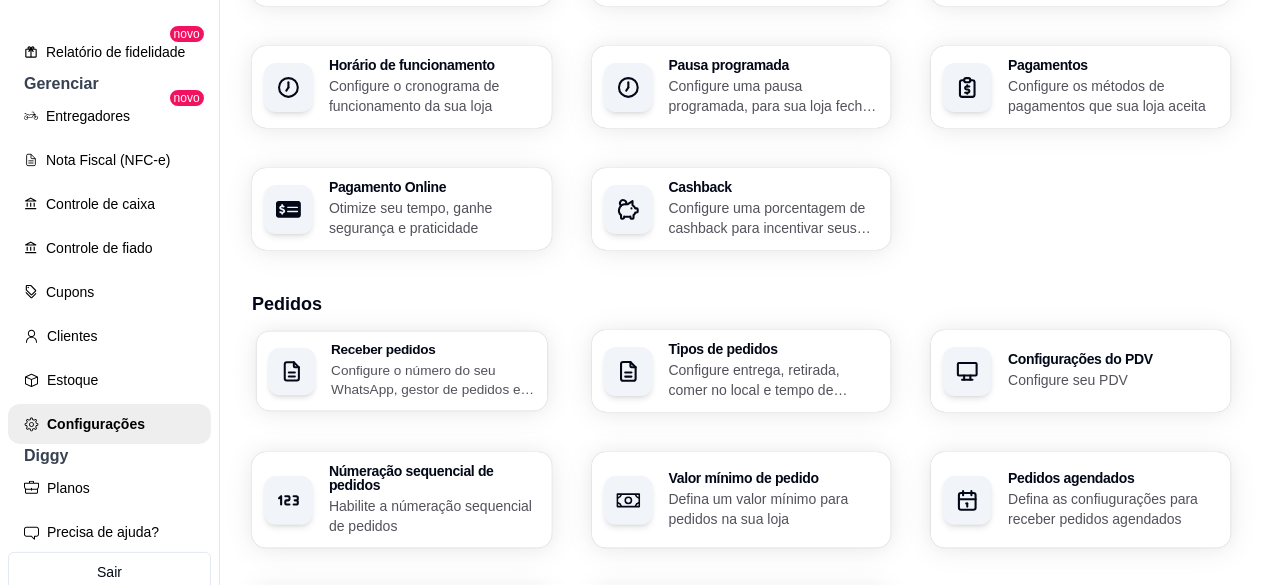 click on "Configure o número do seu WhatsApp, gestor de pedidos e outros" at bounding box center [433, 379] 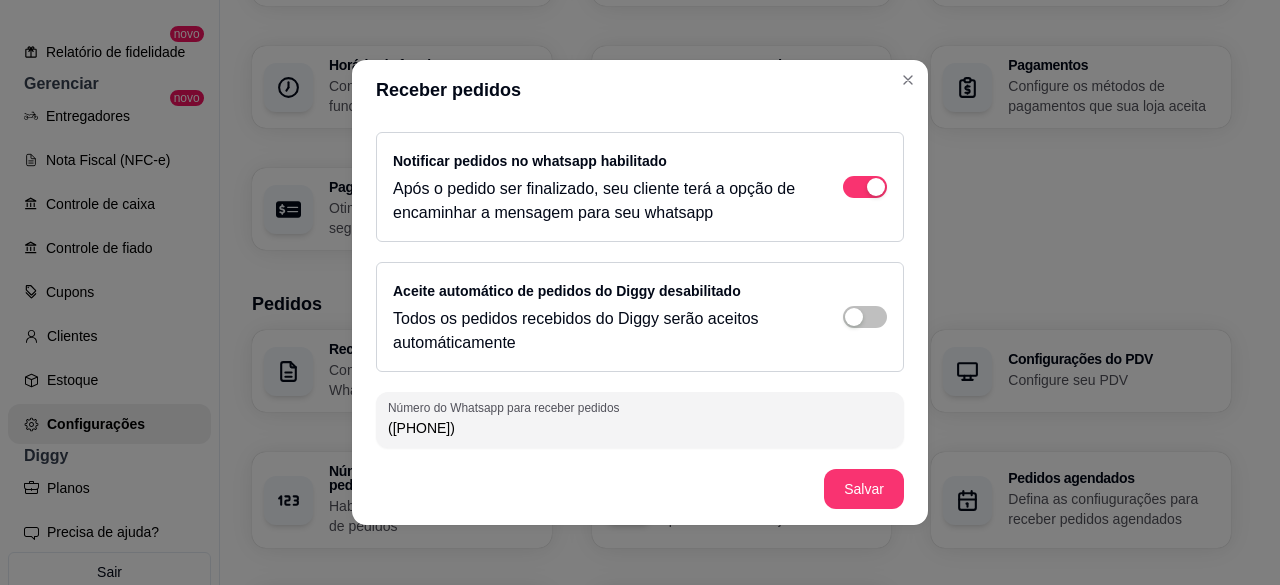 scroll, scrollTop: 0, scrollLeft: 0, axis: both 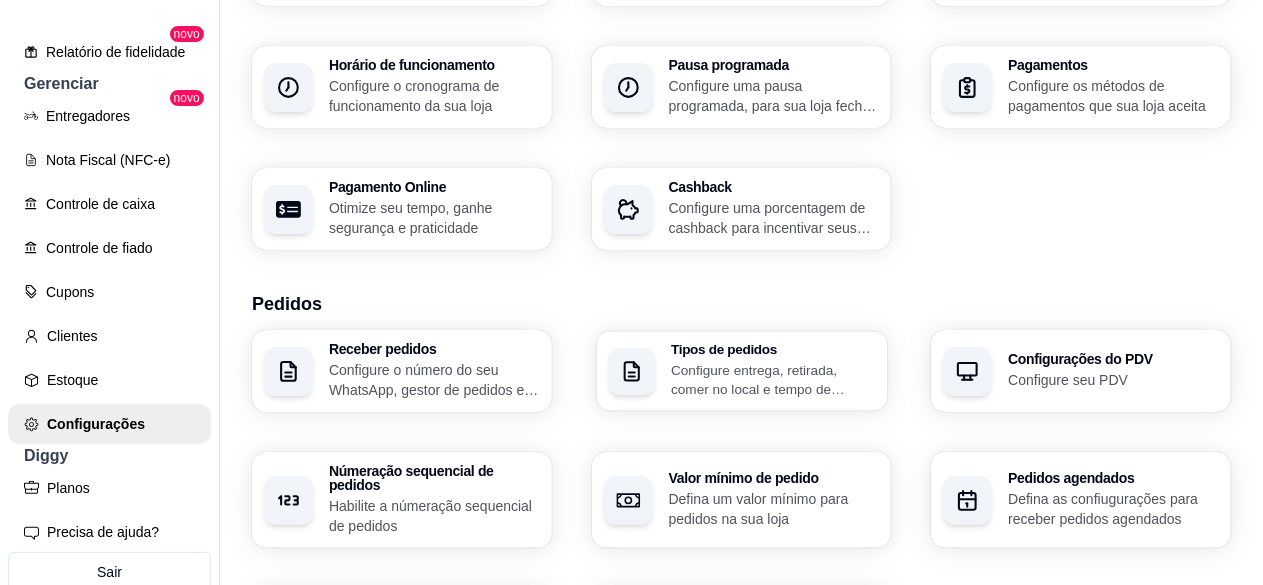 click on "Configure entrega, retirada, comer no local e tempo de entrega e de retirada" at bounding box center [773, 379] 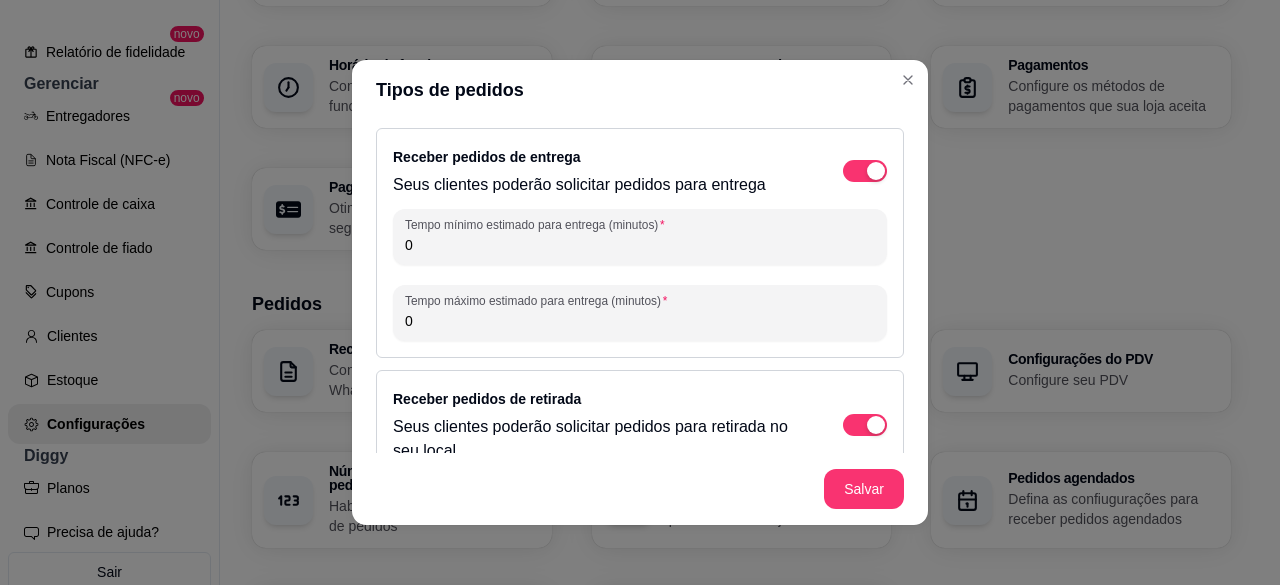 click on "0" at bounding box center [640, 245] 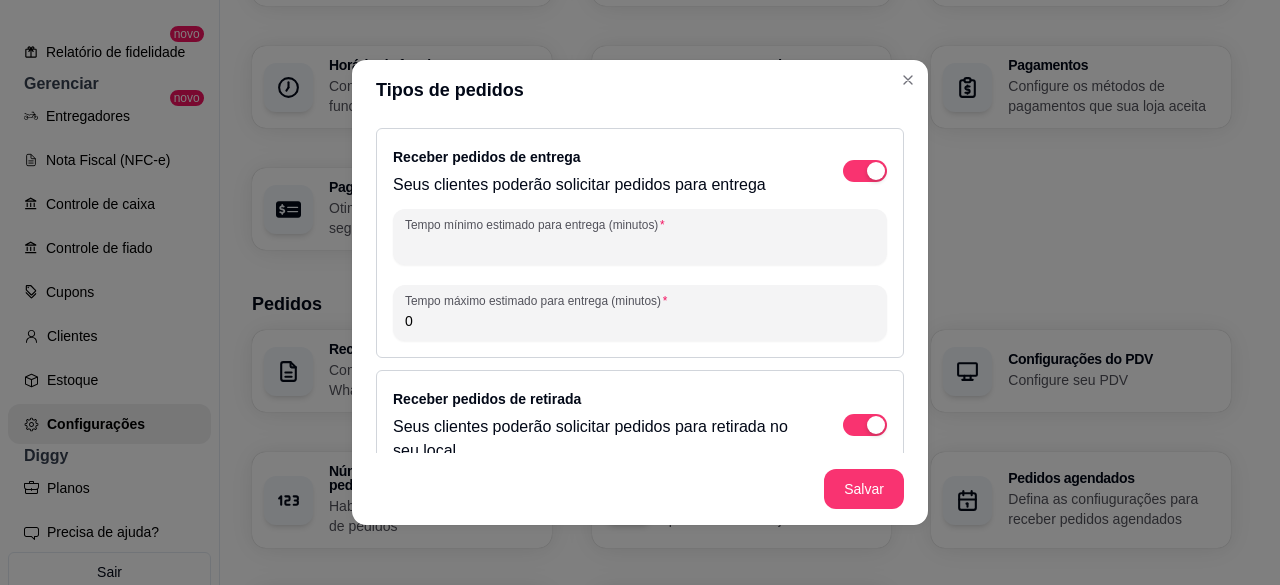 type on "3" 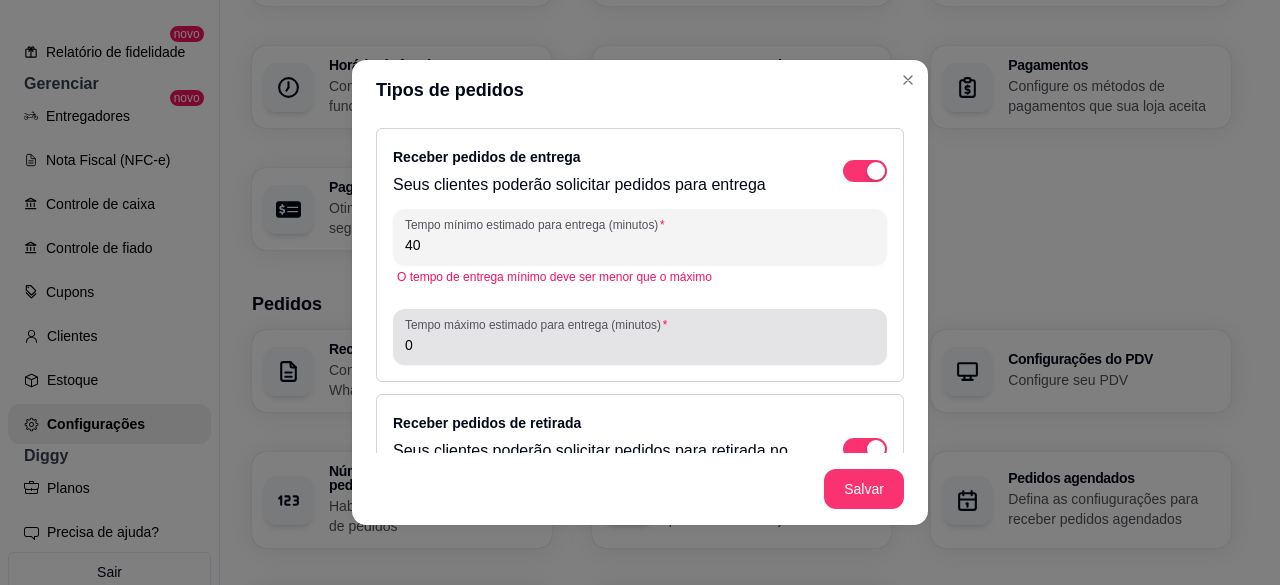 type on "40" 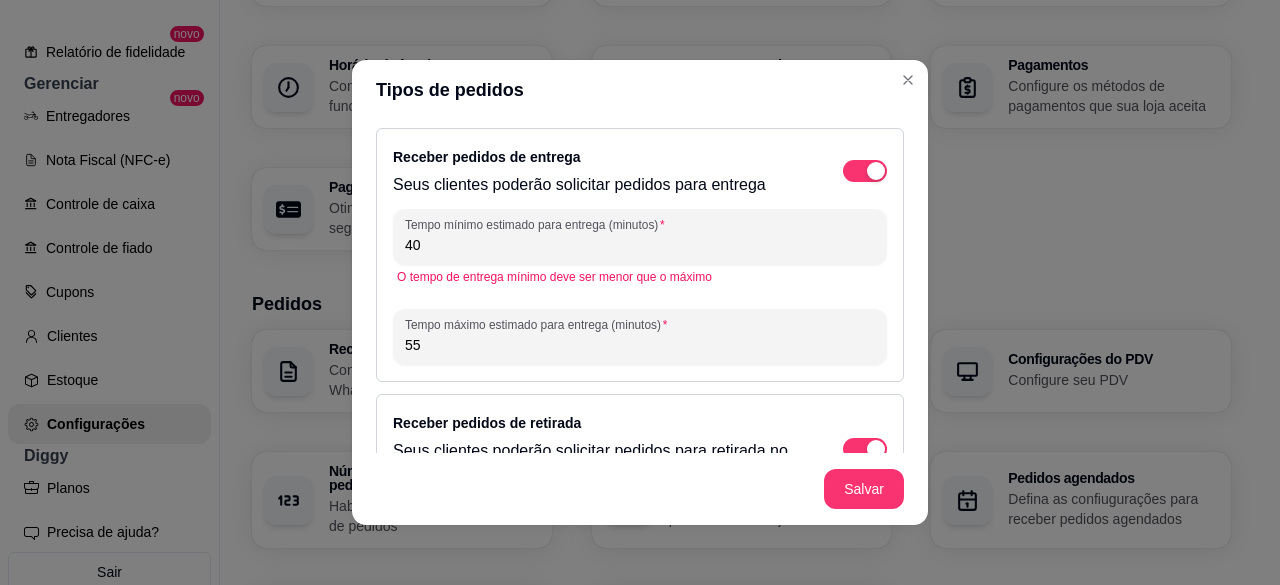 type on "55" 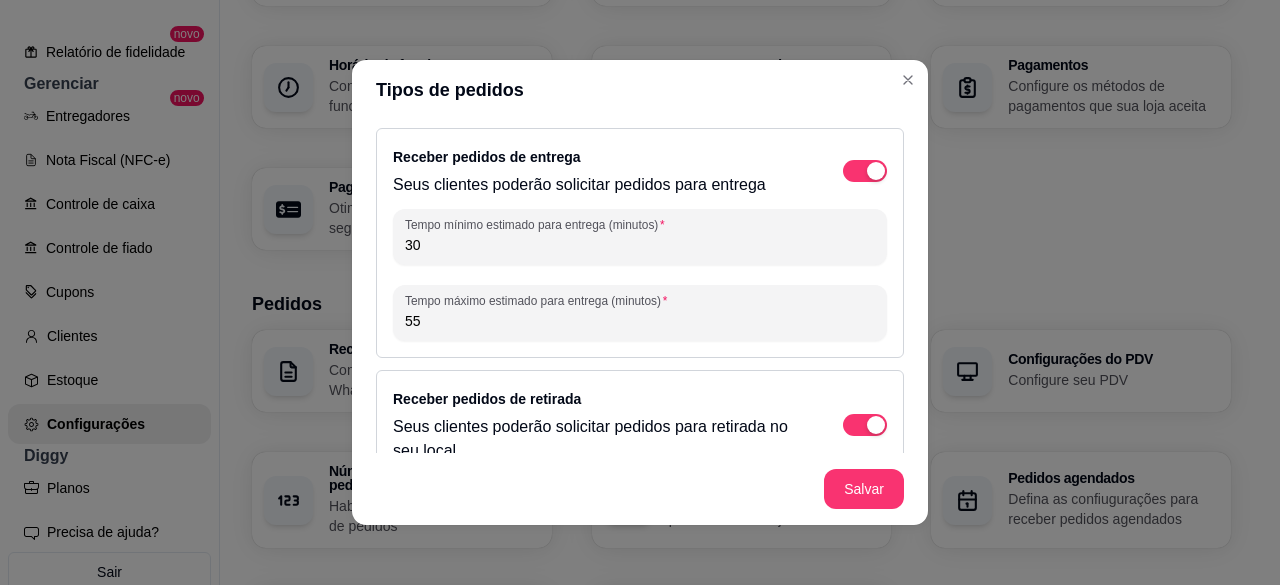type on "30" 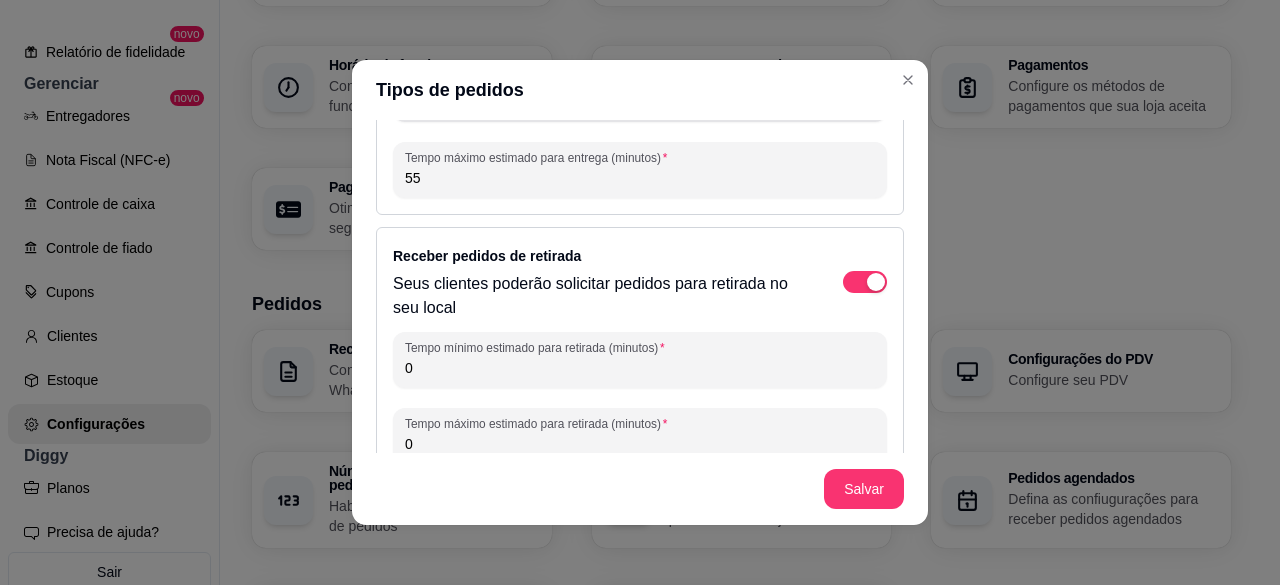 scroll, scrollTop: 144, scrollLeft: 0, axis: vertical 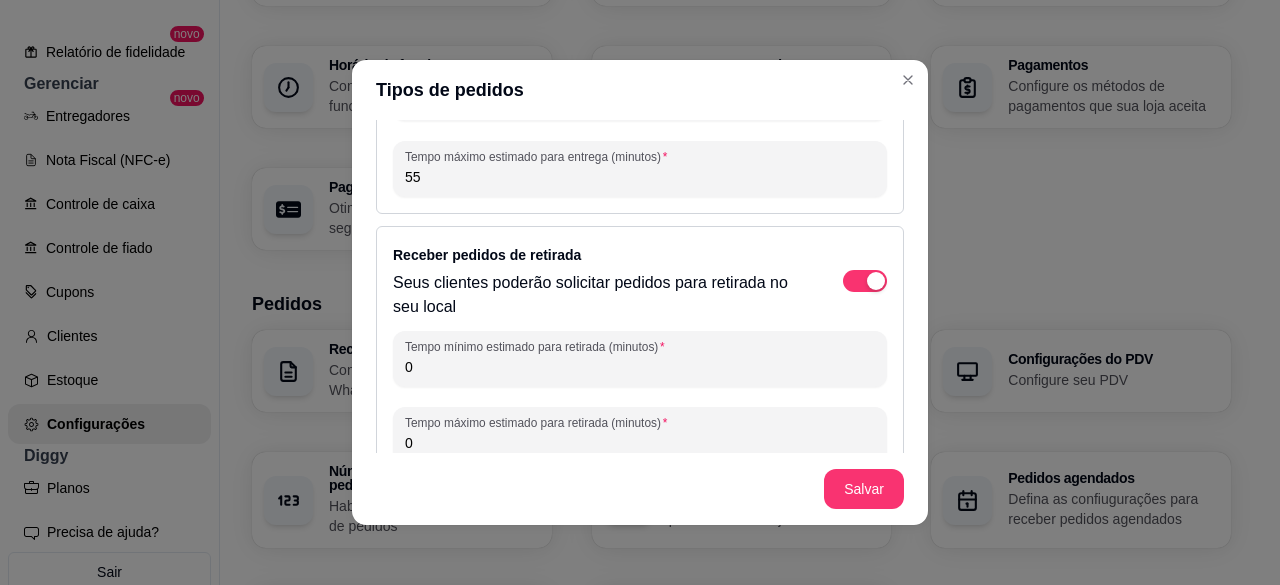 click on "0" at bounding box center [640, 367] 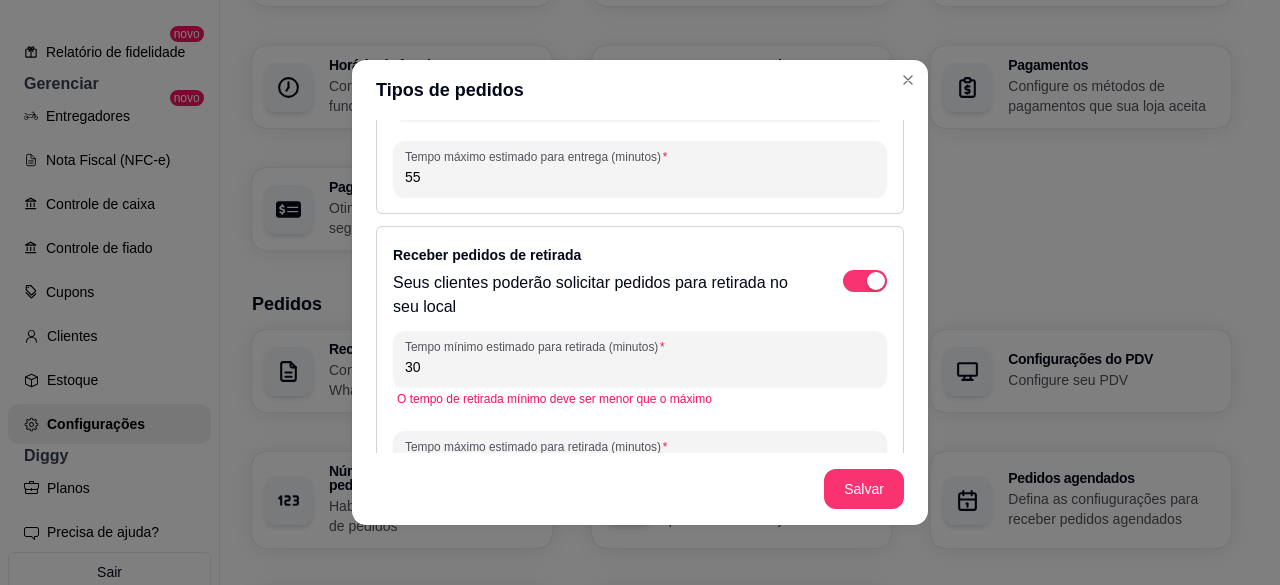 scroll, scrollTop: 278, scrollLeft: 0, axis: vertical 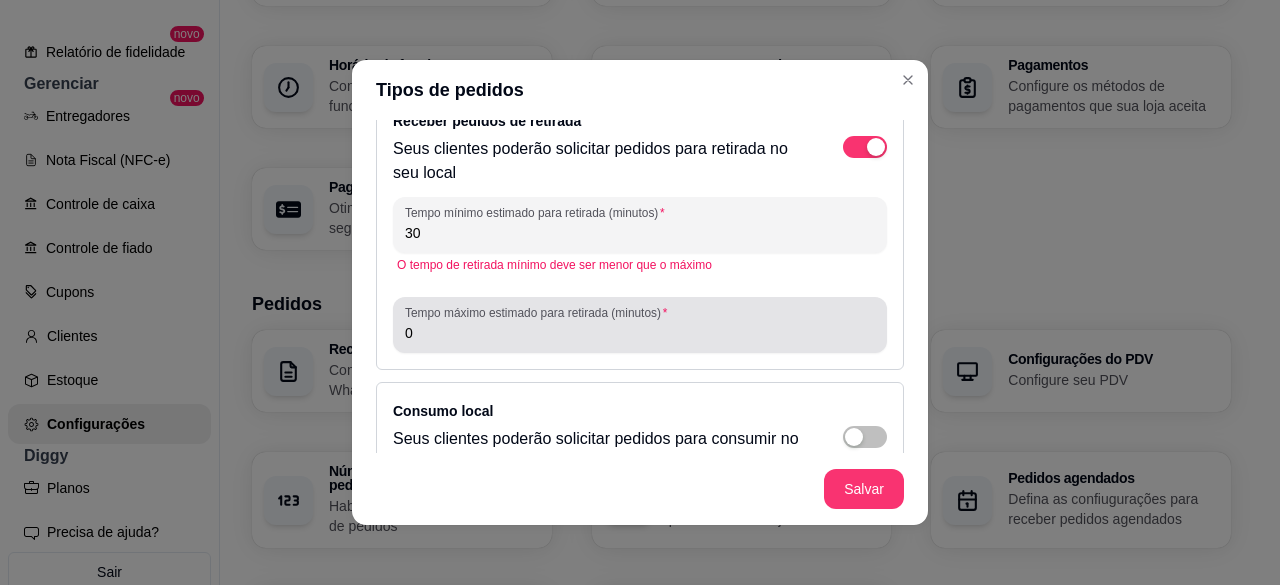 type on "30" 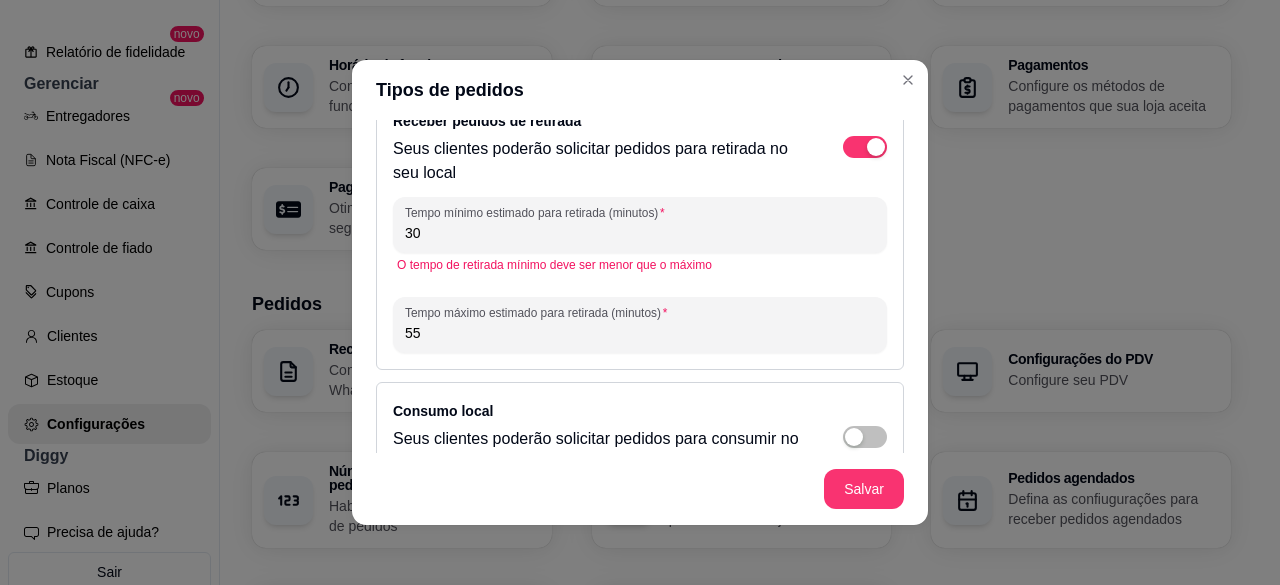 type on "55" 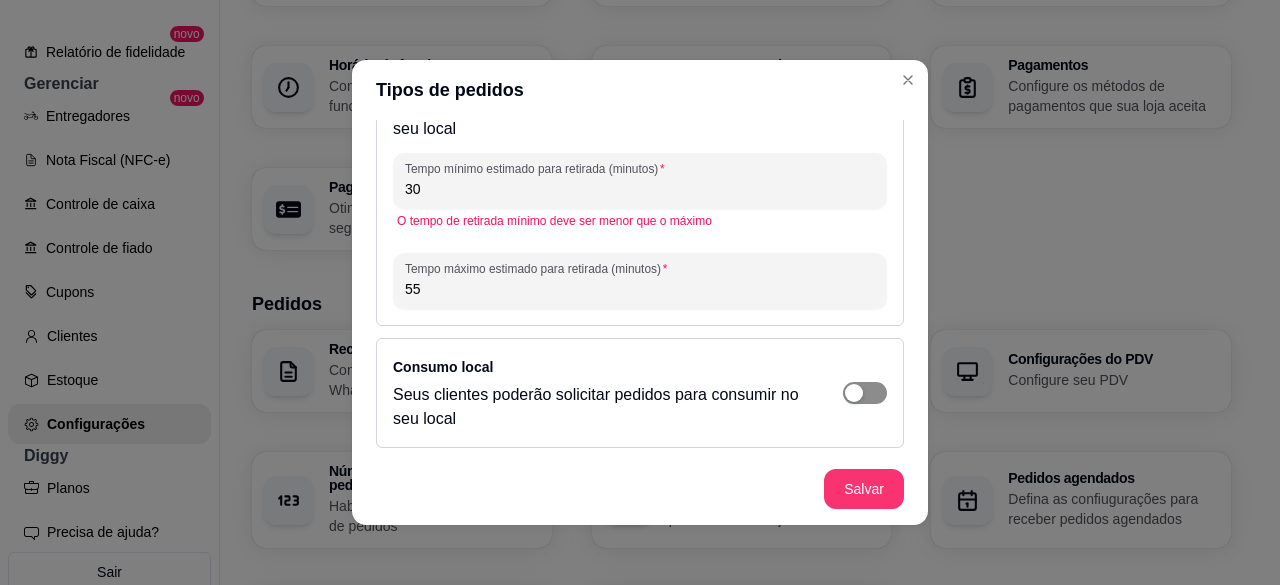 click at bounding box center (865, -151) 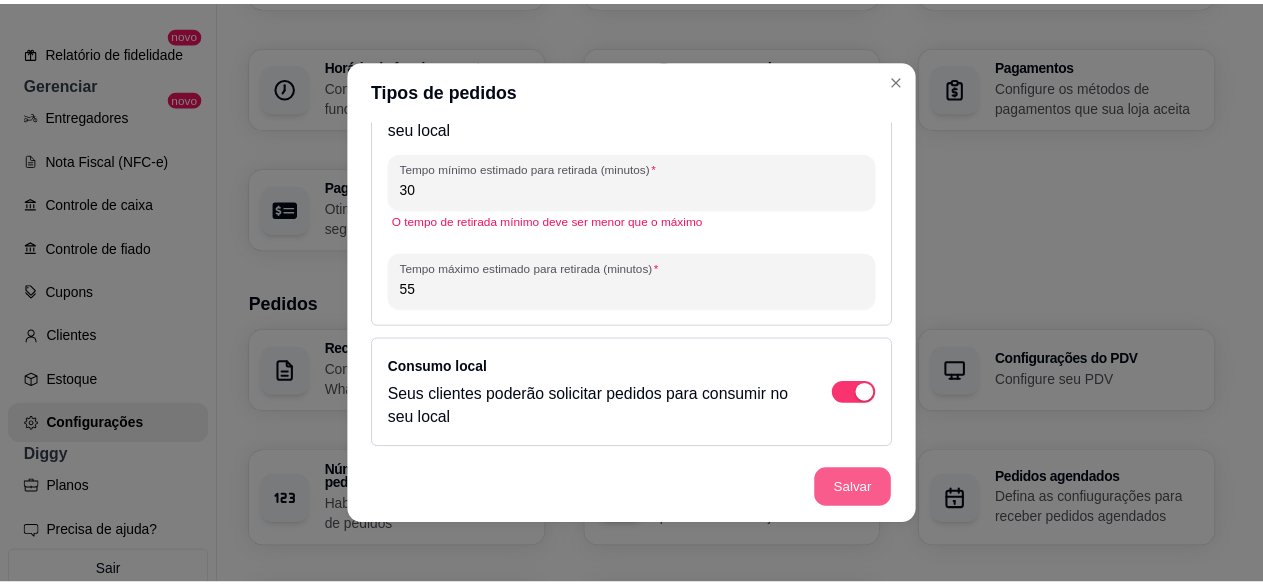 scroll, scrollTop: 298, scrollLeft: 0, axis: vertical 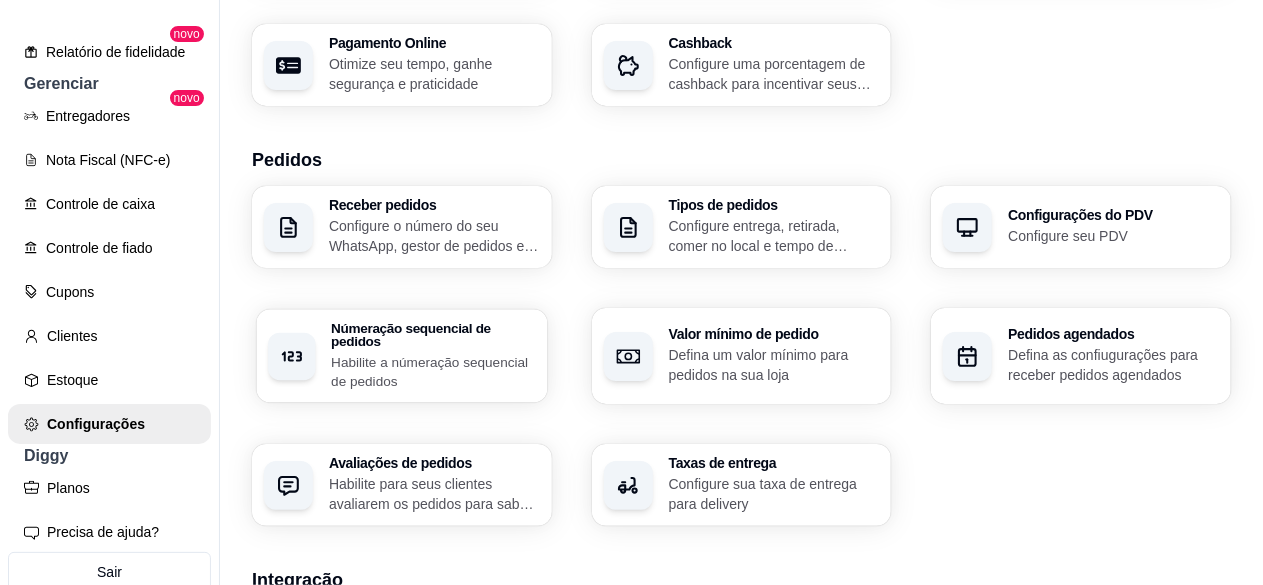 click on "Númeração sequencial de pedidos" at bounding box center (433, 334) 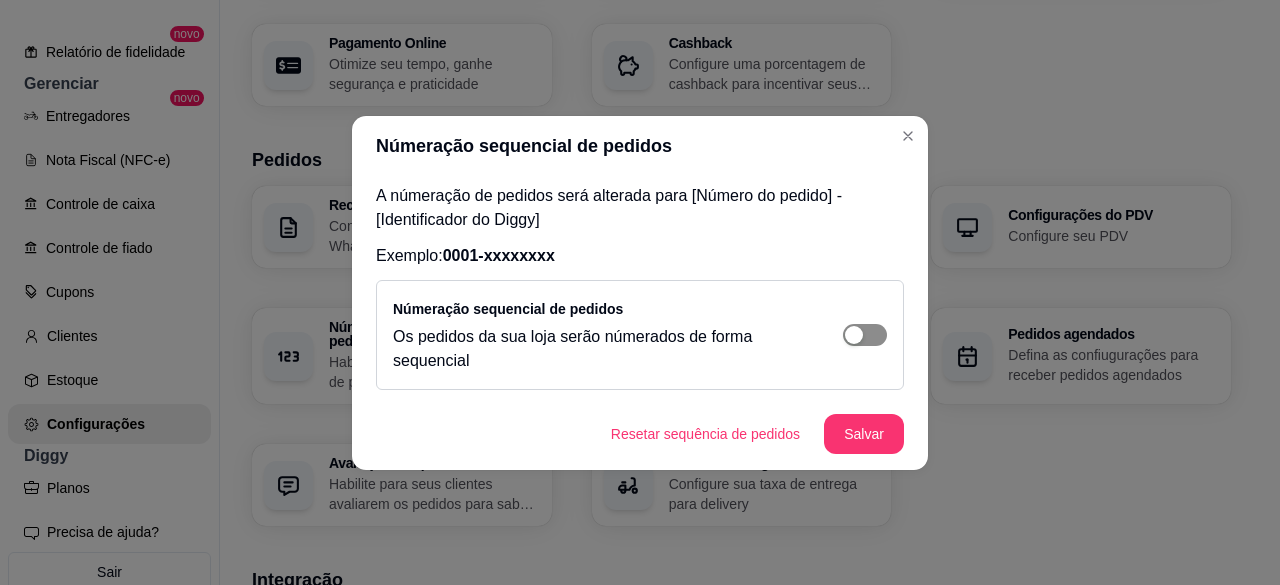 click at bounding box center [854, 335] 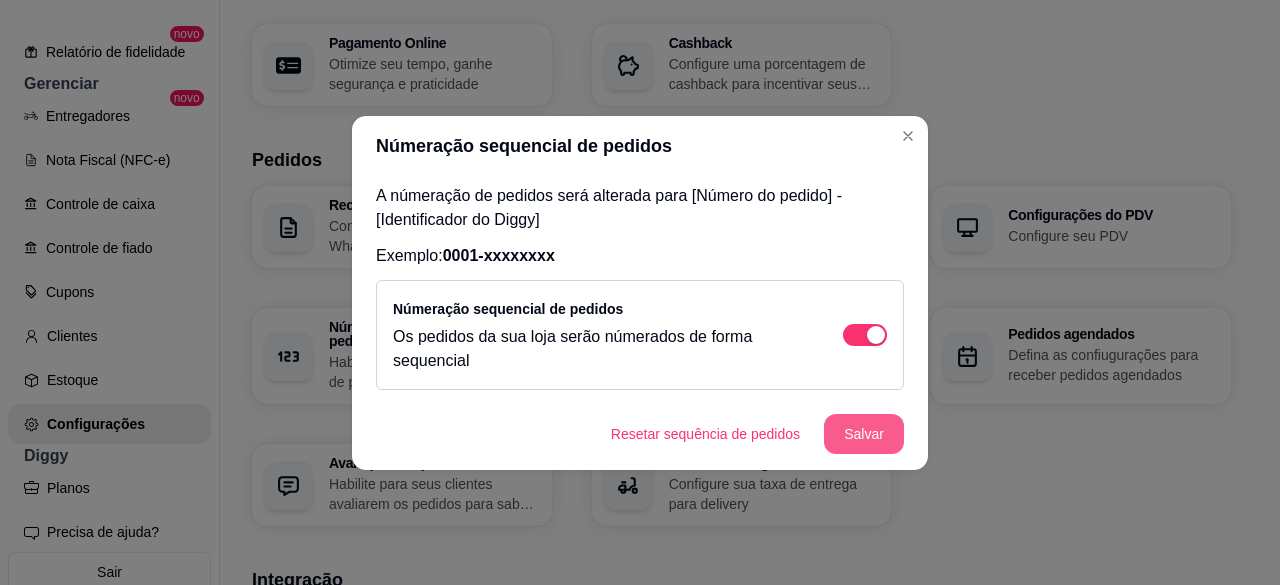 click on "Salvar" at bounding box center (864, 434) 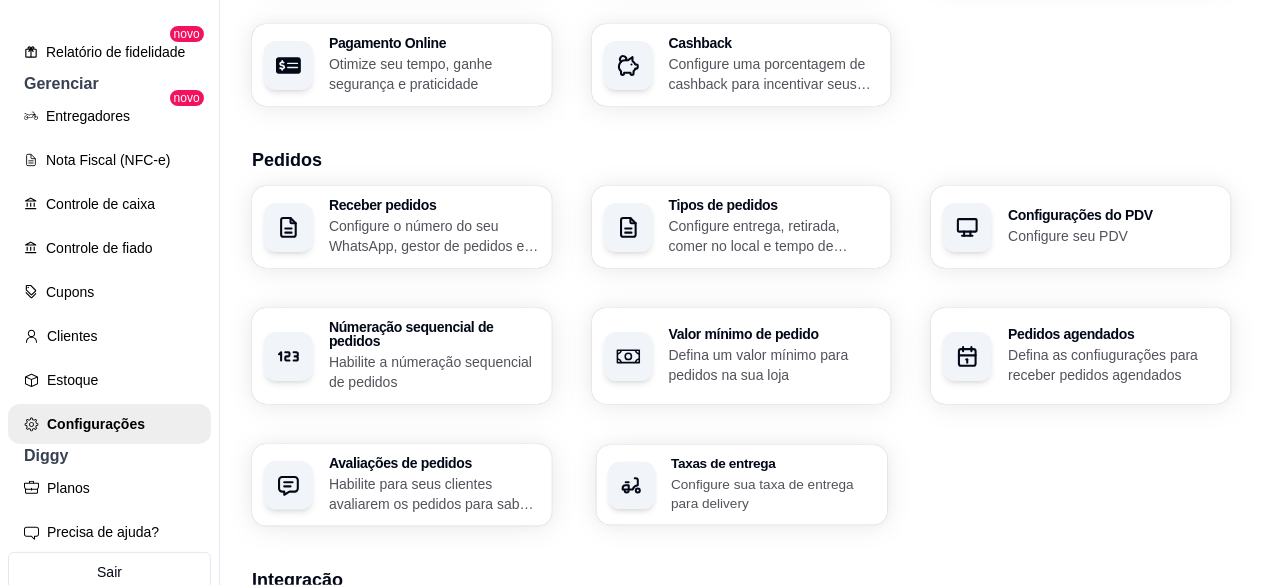 click on "Configure sua taxa de entrega para delivery" at bounding box center (773, 493) 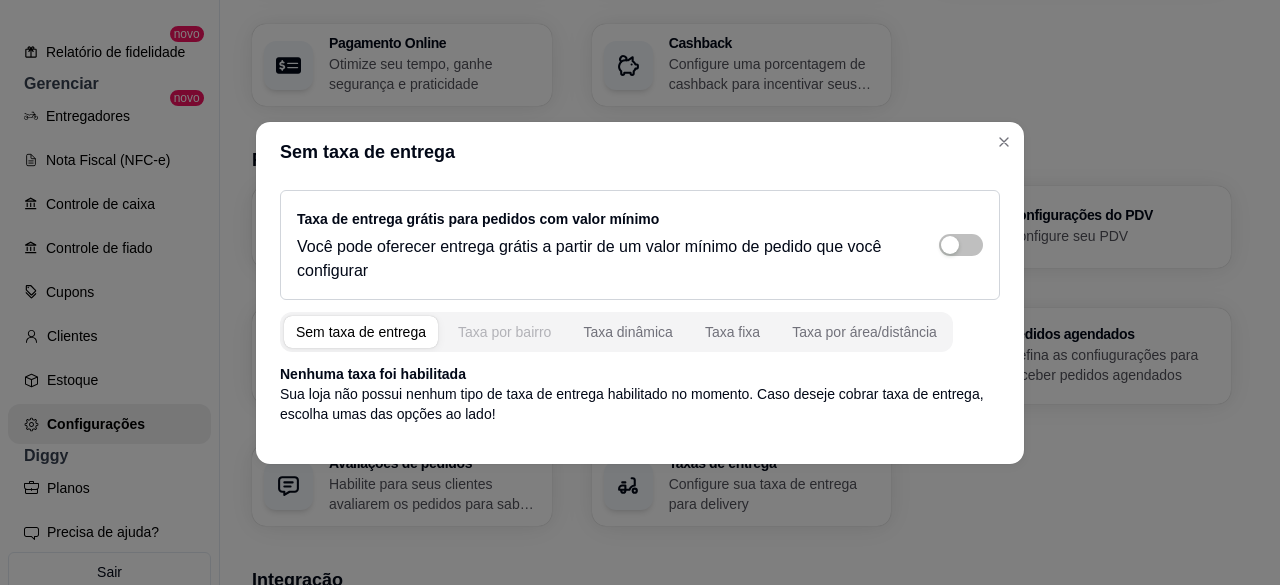 click on "Taxa por bairro" at bounding box center [504, 332] 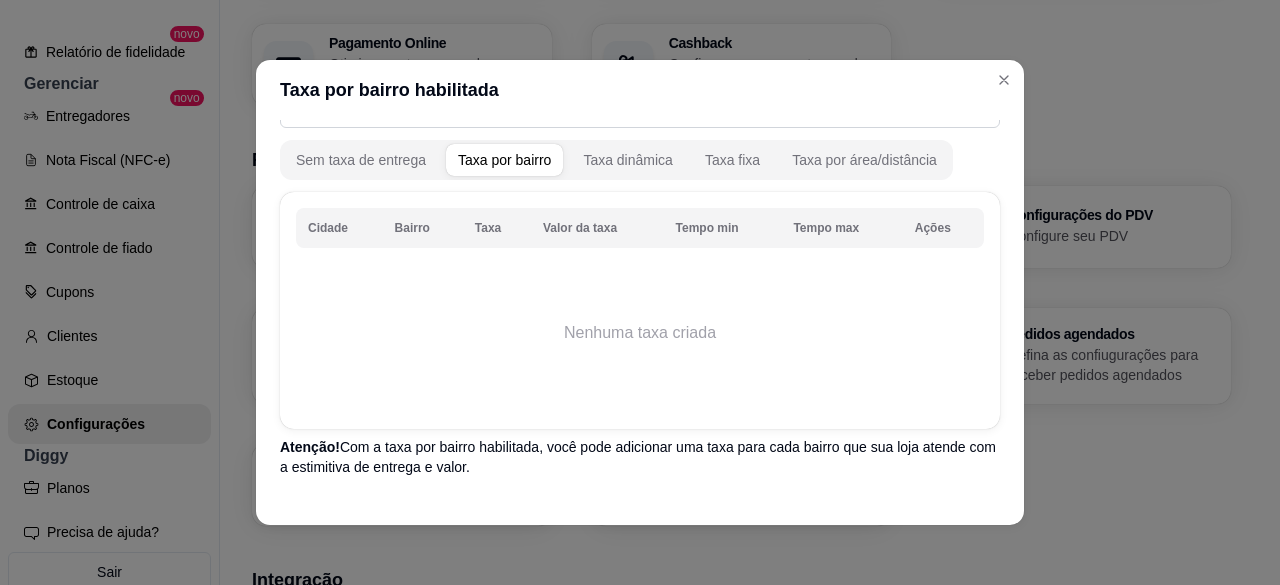 scroll, scrollTop: 109, scrollLeft: 0, axis: vertical 